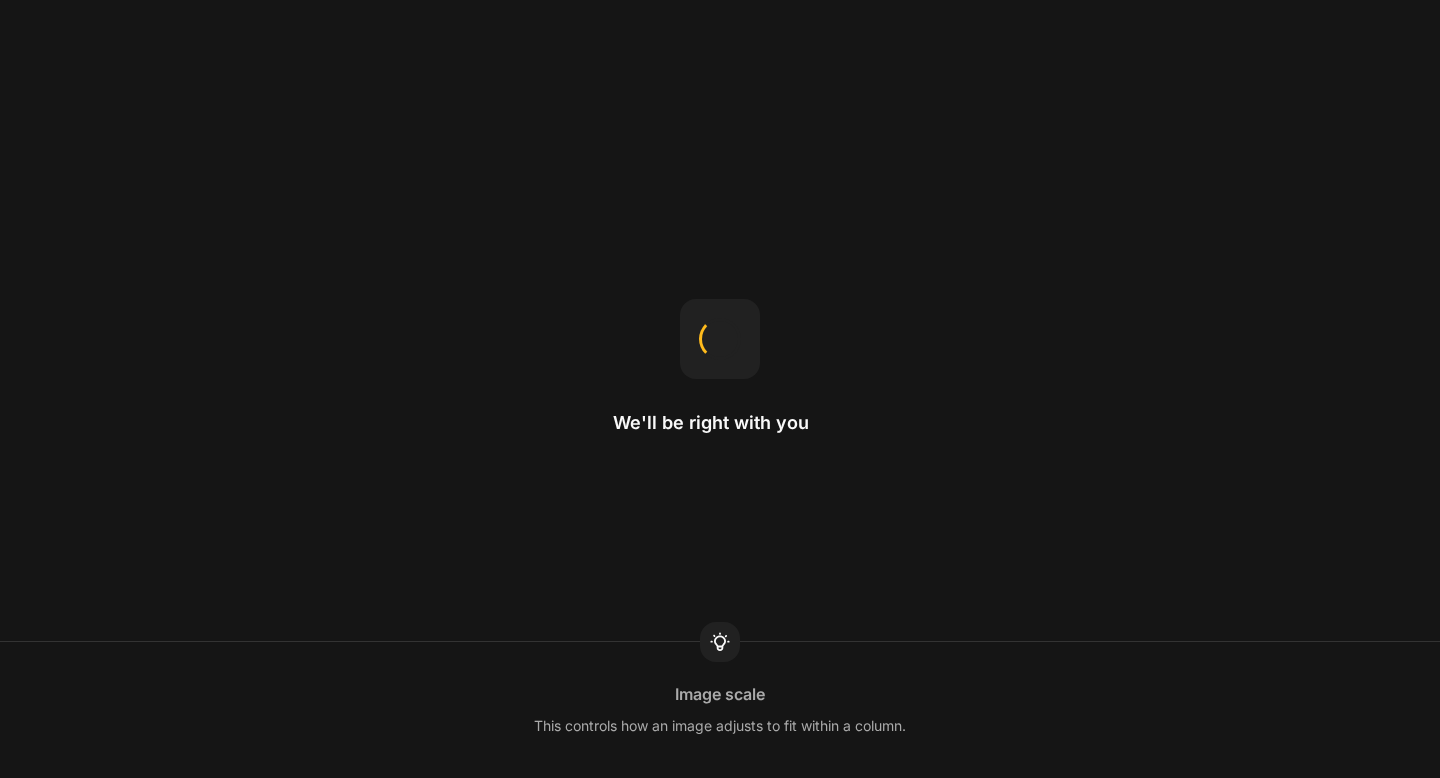 scroll, scrollTop: 0, scrollLeft: 0, axis: both 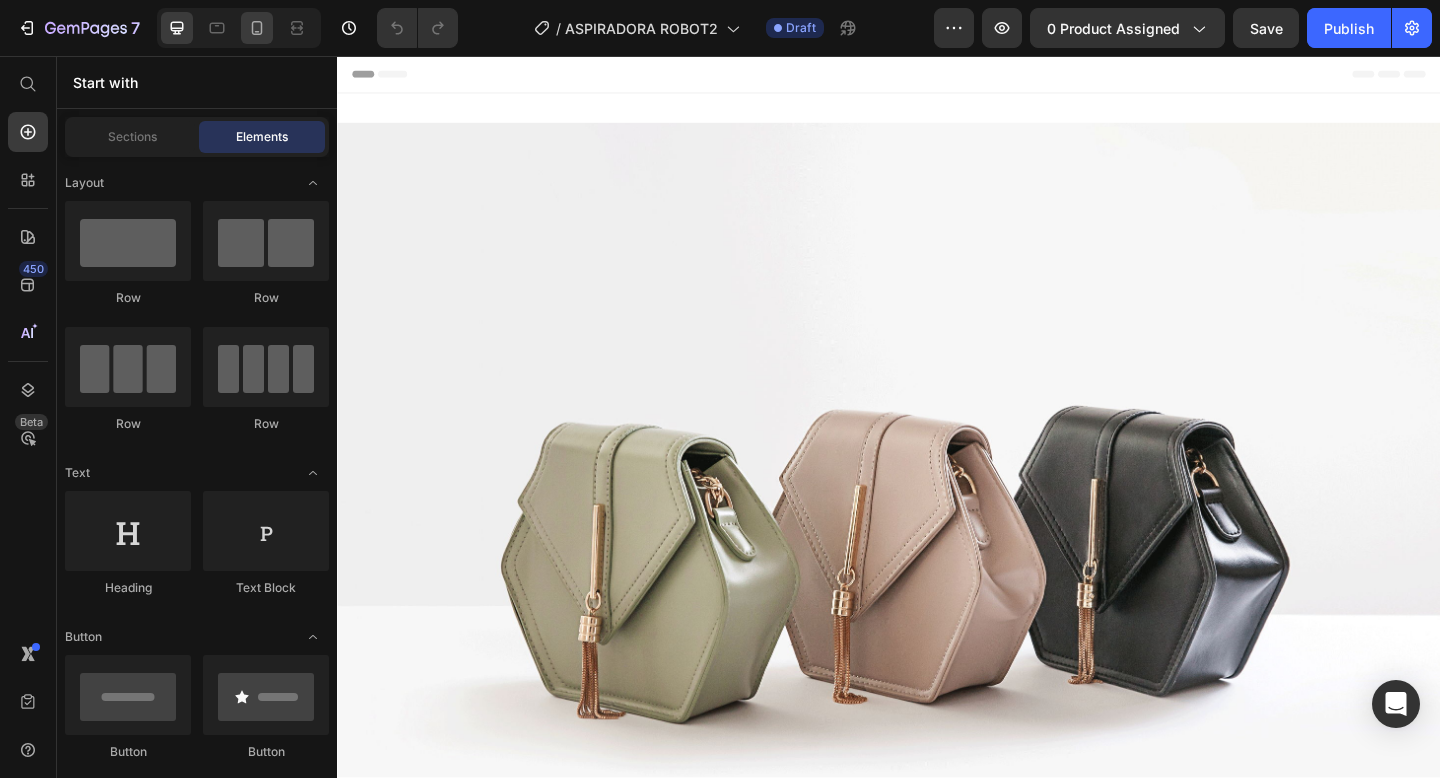 click 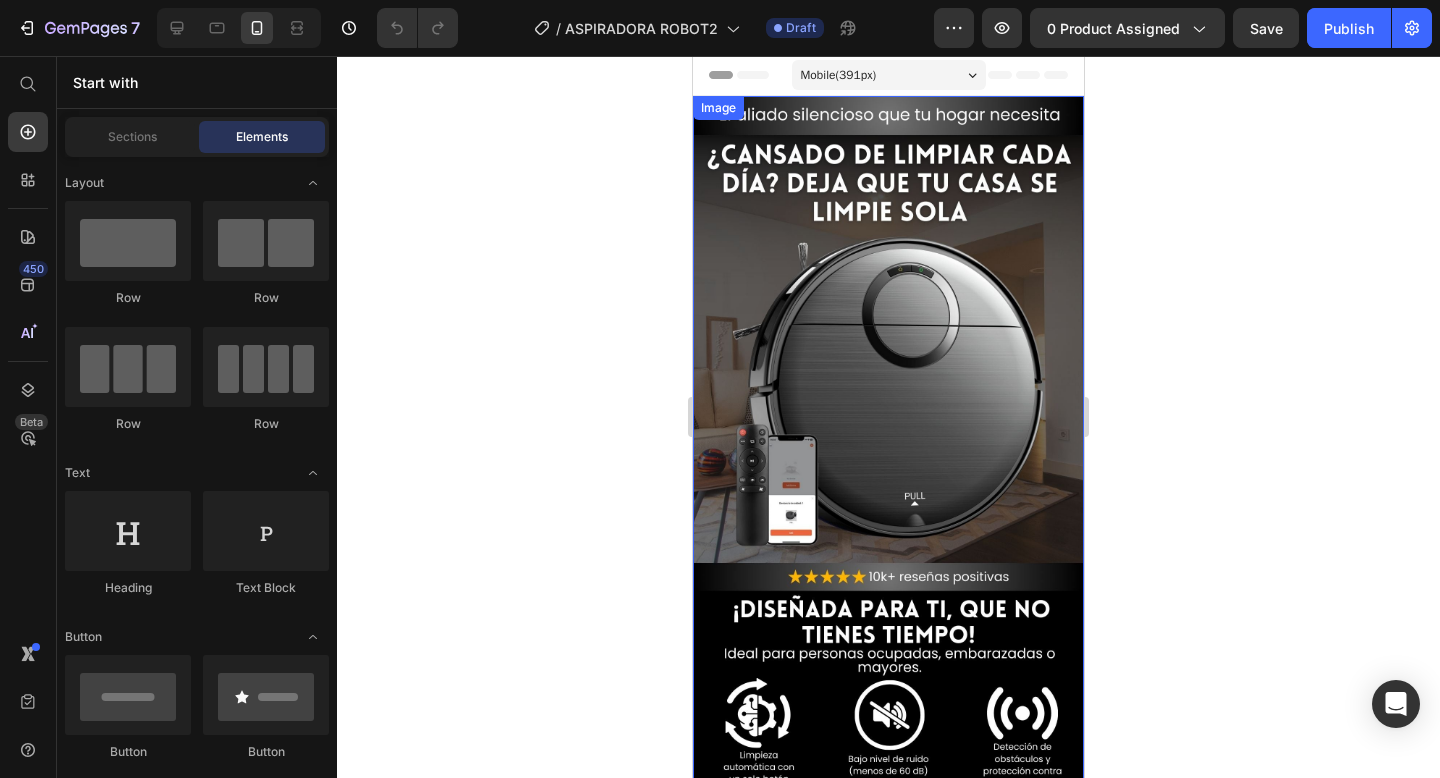 scroll, scrollTop: 0, scrollLeft: 0, axis: both 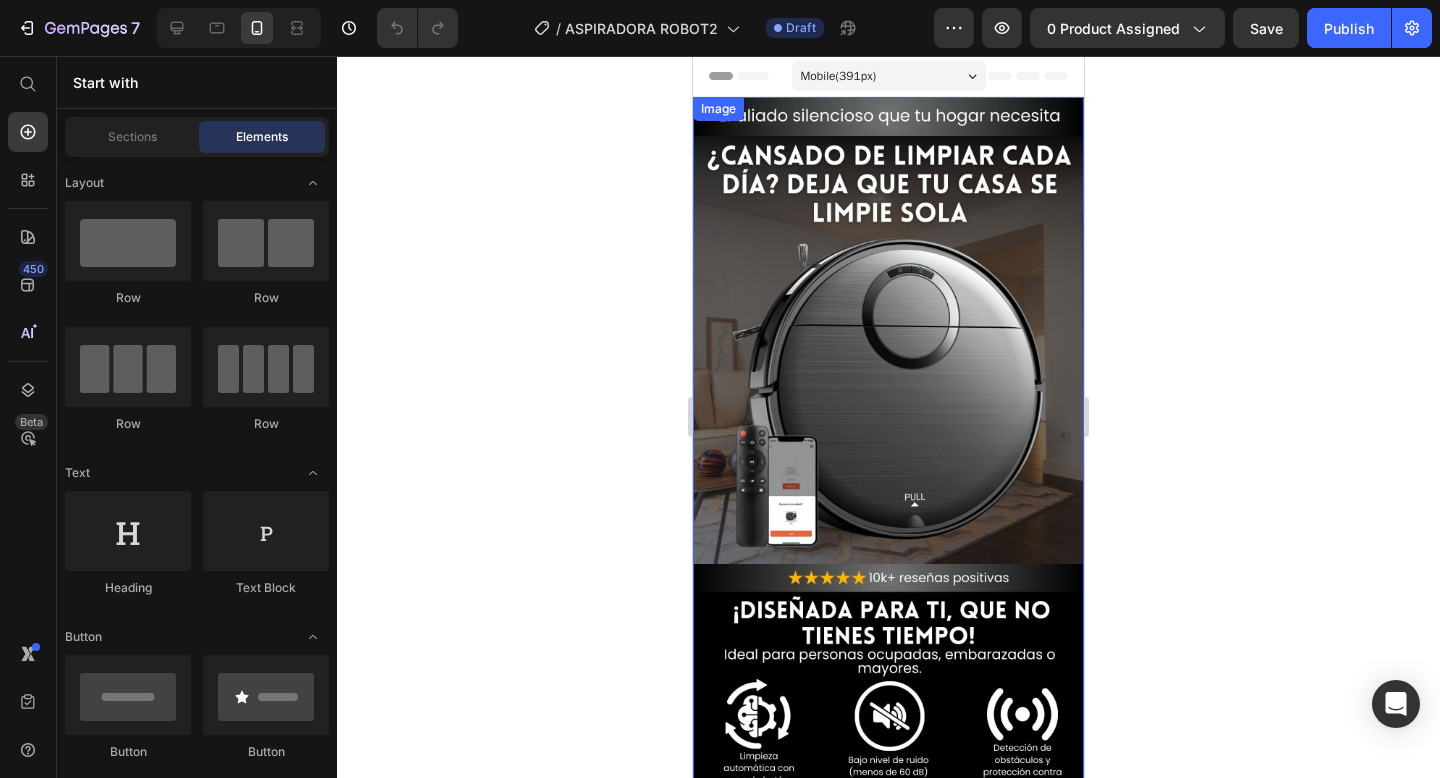 click at bounding box center [888, 444] 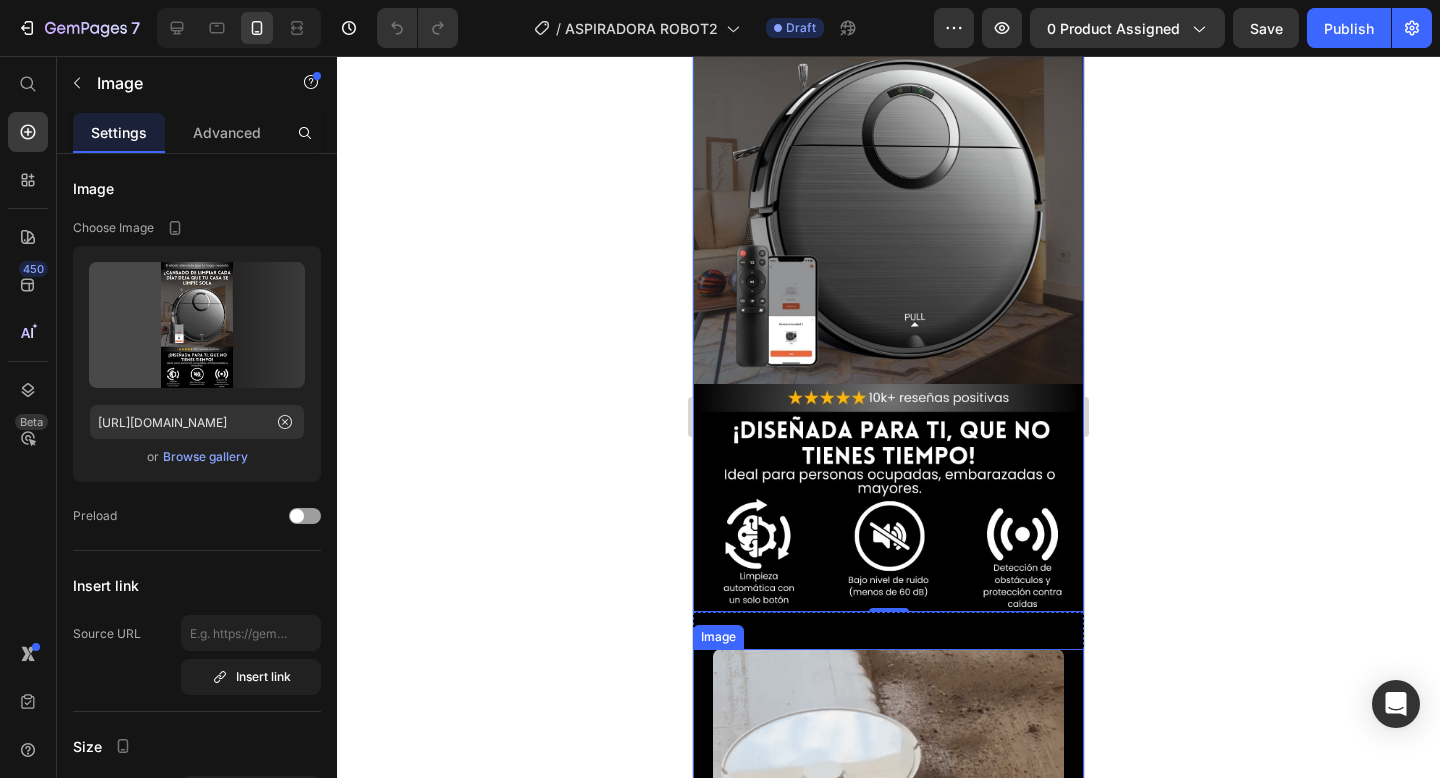 scroll, scrollTop: 0, scrollLeft: 0, axis: both 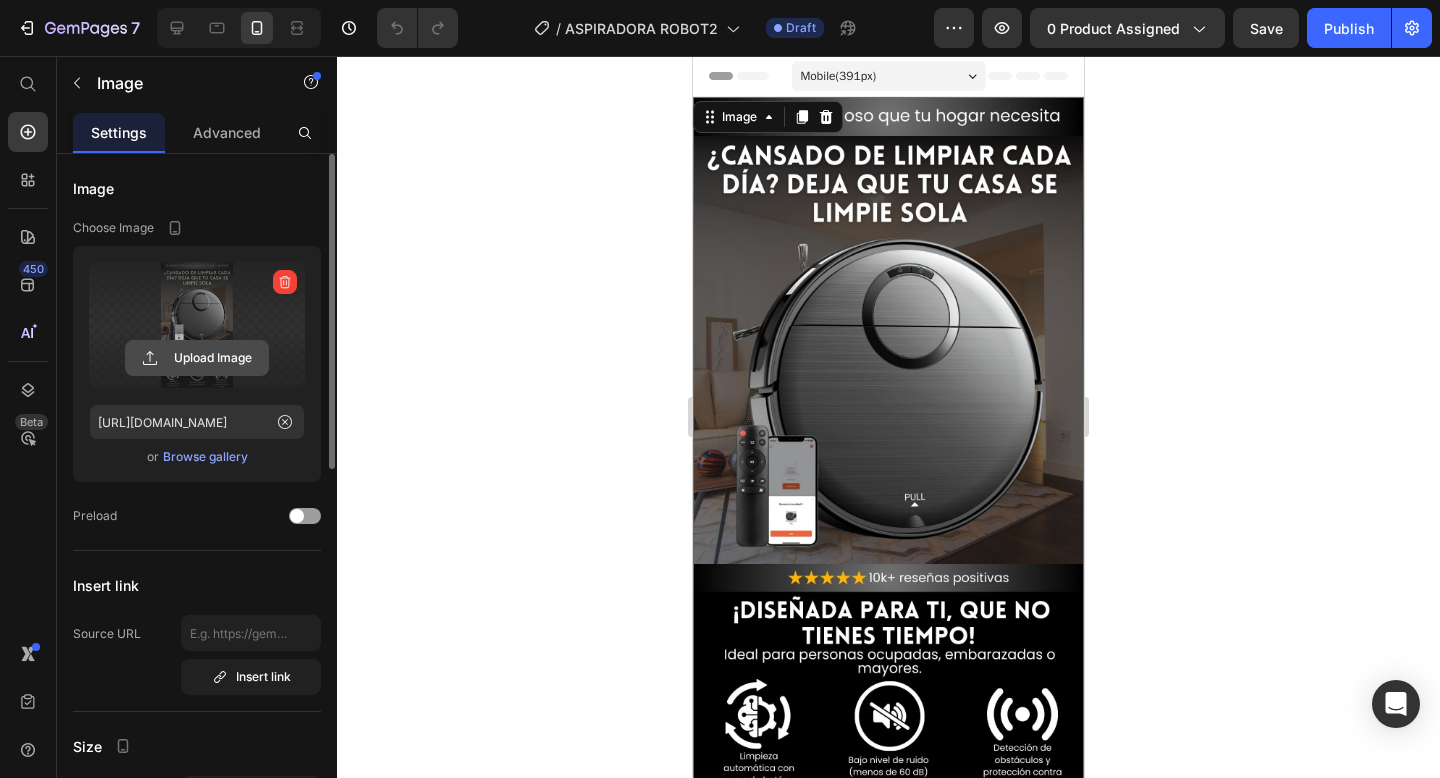 click 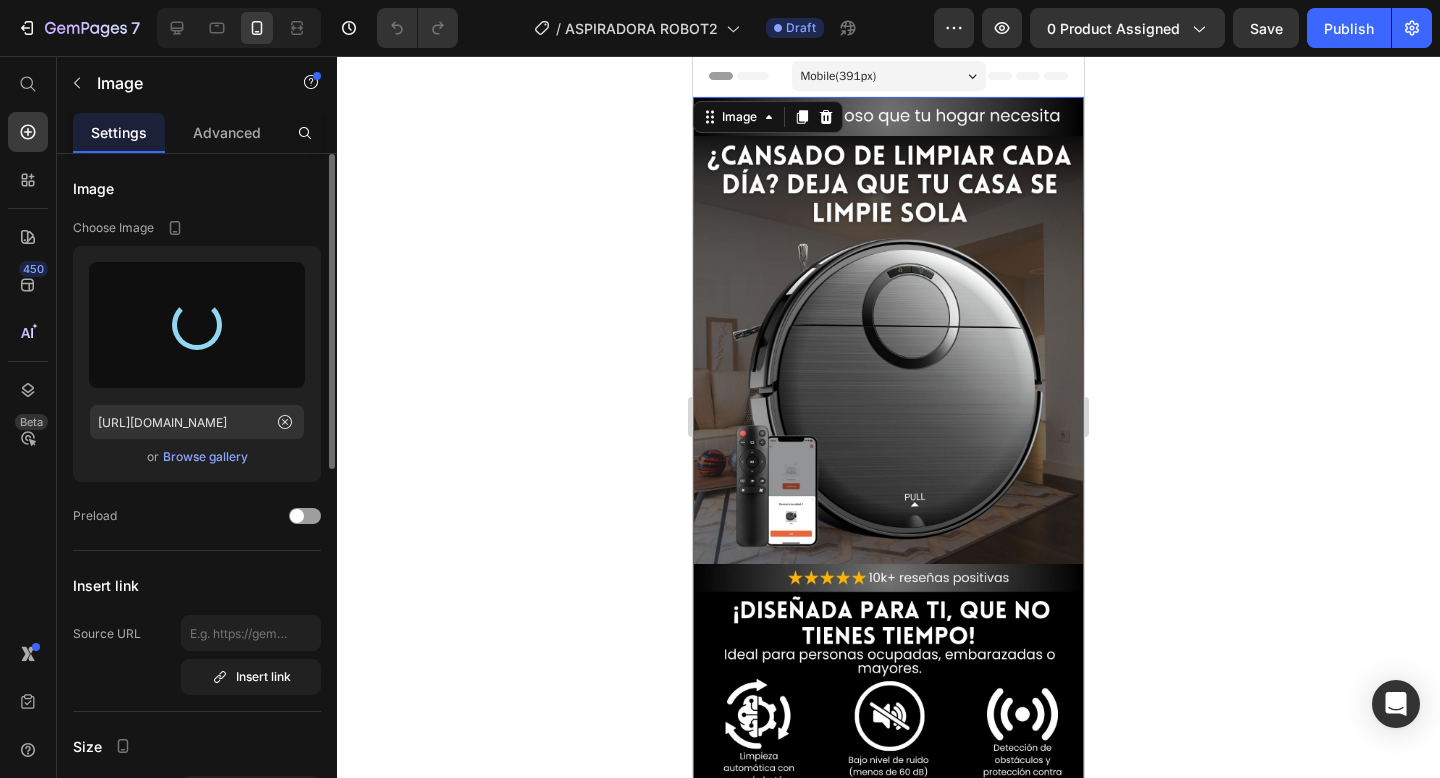 type on "[URL][DOMAIN_NAME]" 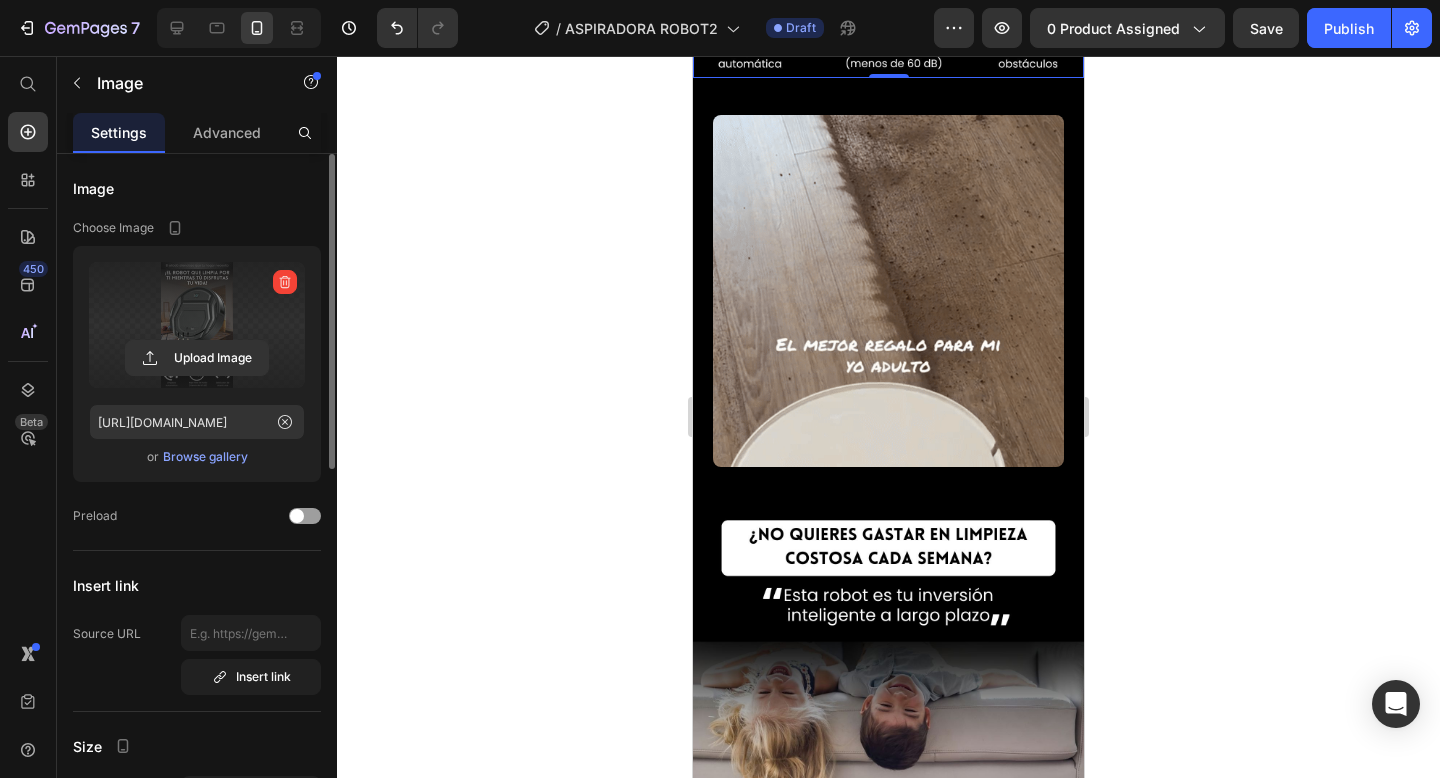 scroll, scrollTop: 715, scrollLeft: 0, axis: vertical 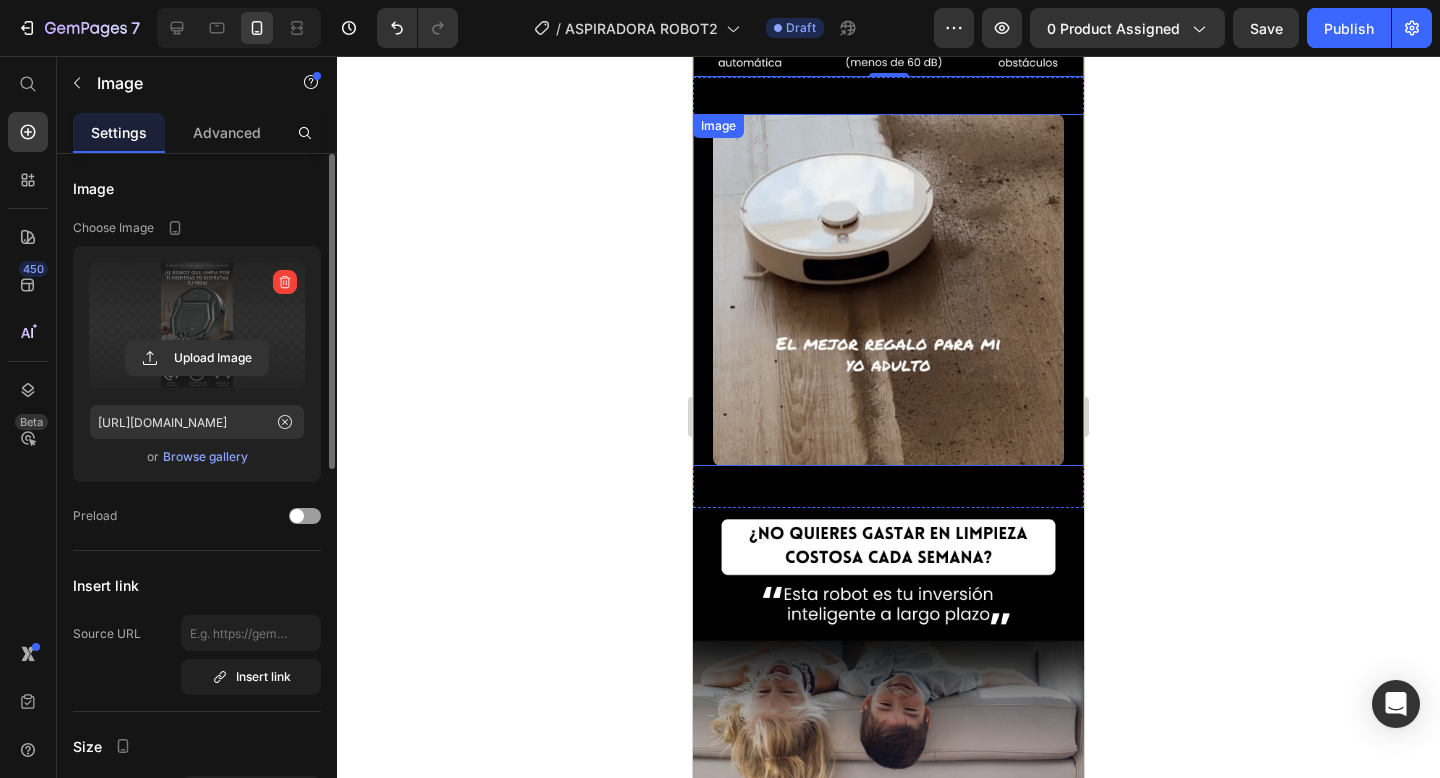 click at bounding box center (888, 290) 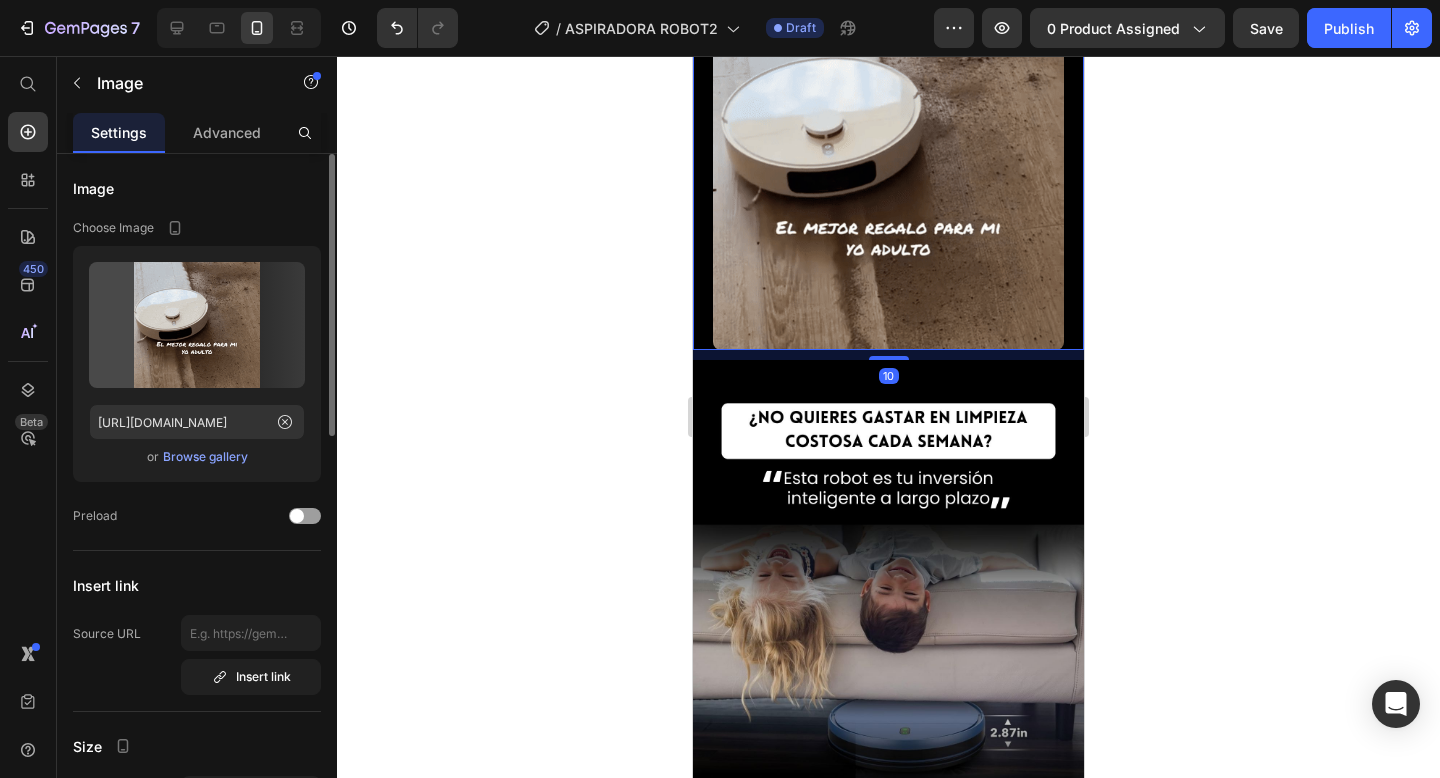 scroll, scrollTop: 835, scrollLeft: 0, axis: vertical 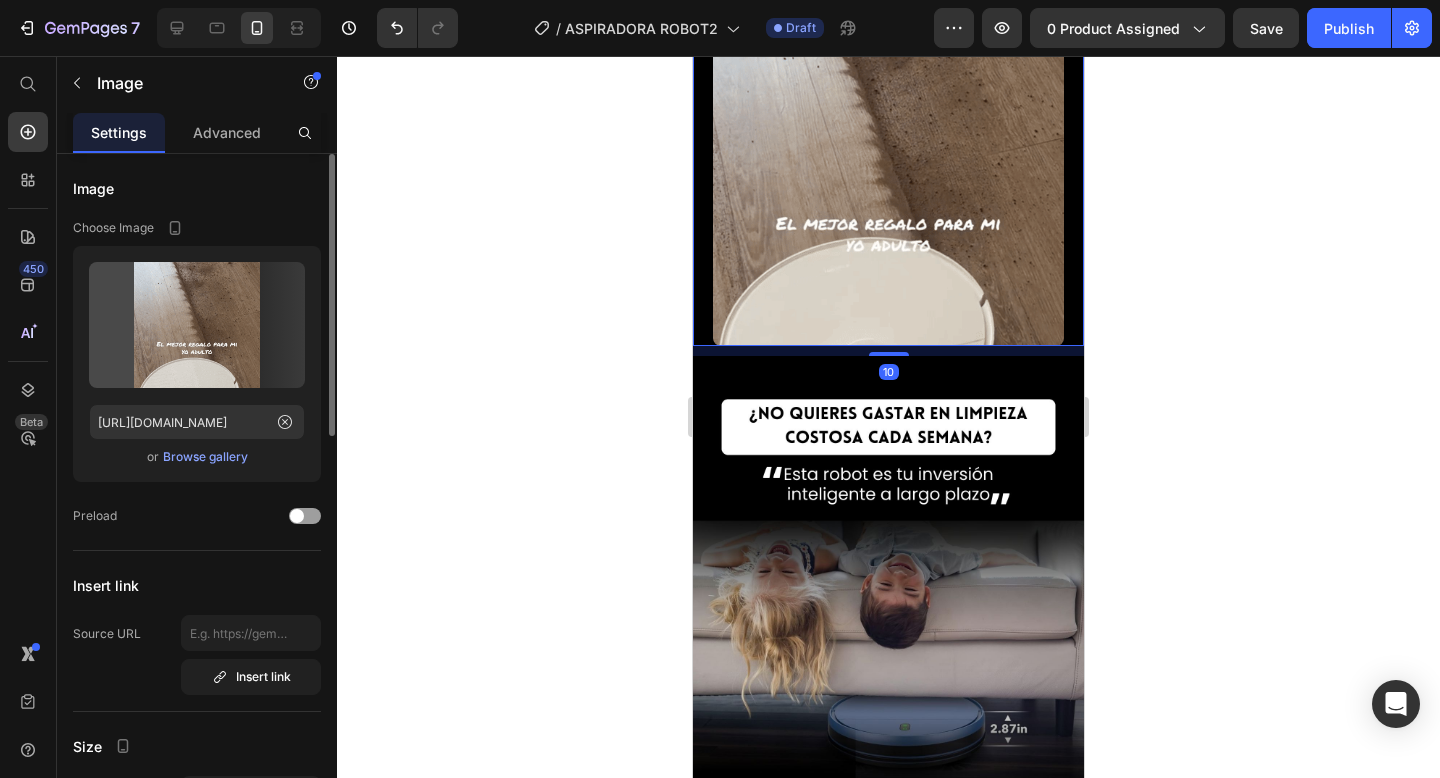 click at bounding box center (888, 583) 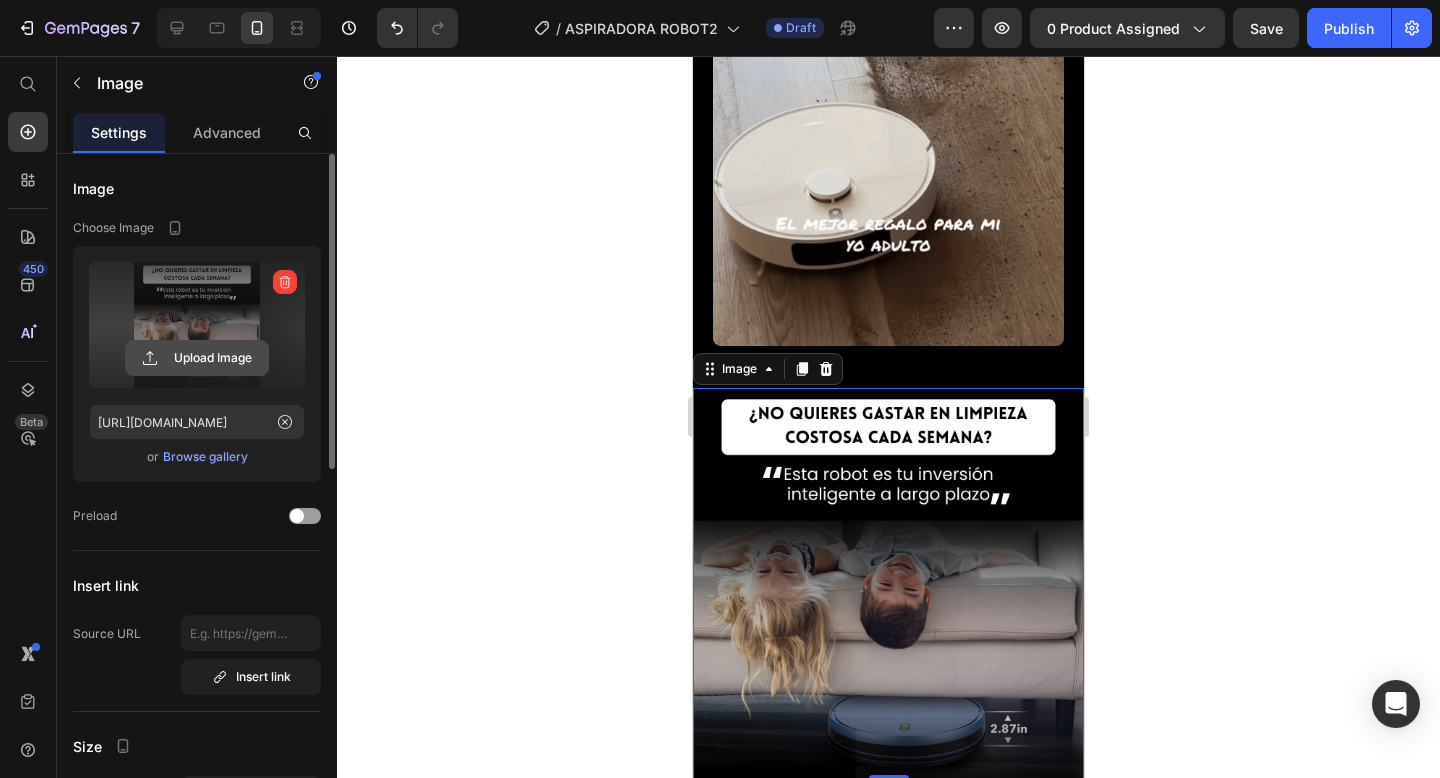 click 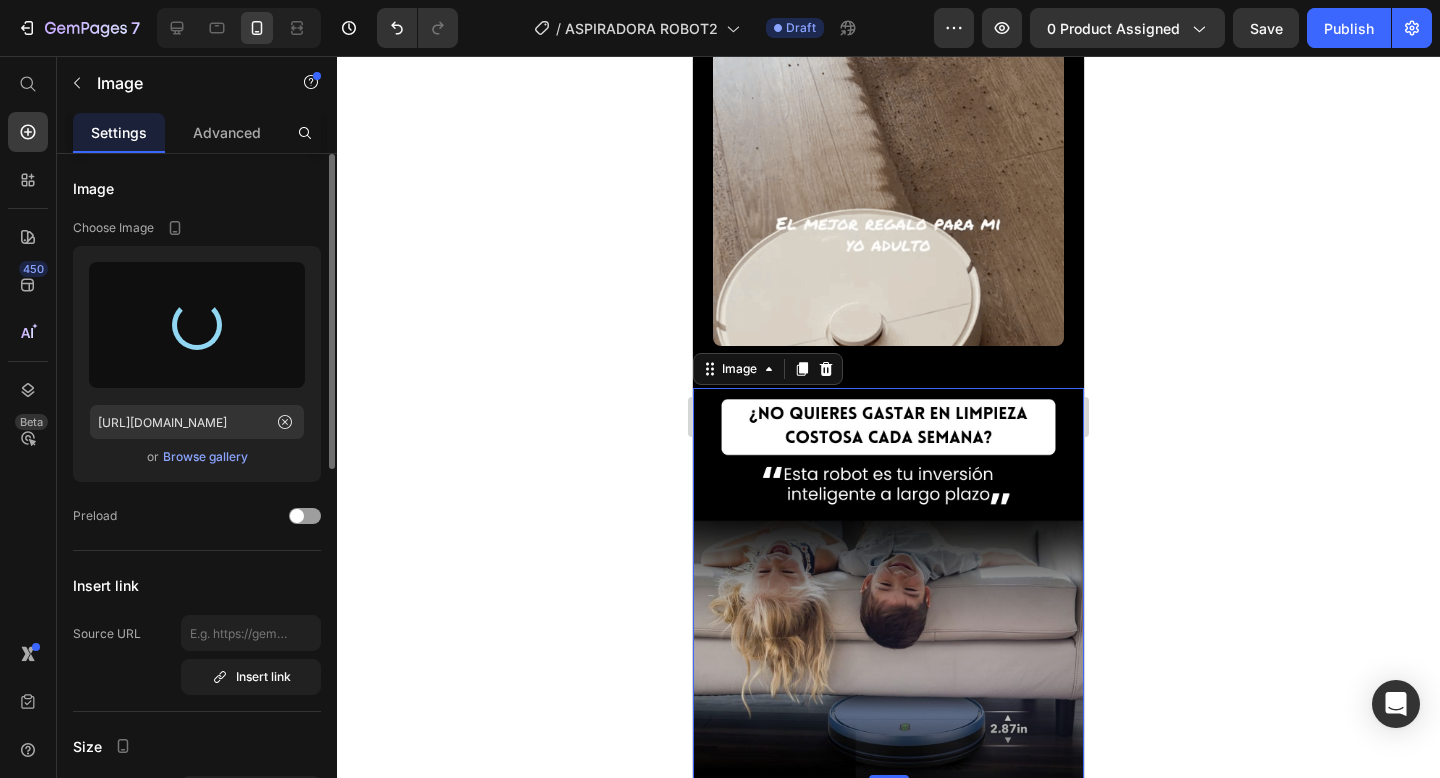 type on "[URL][DOMAIN_NAME]" 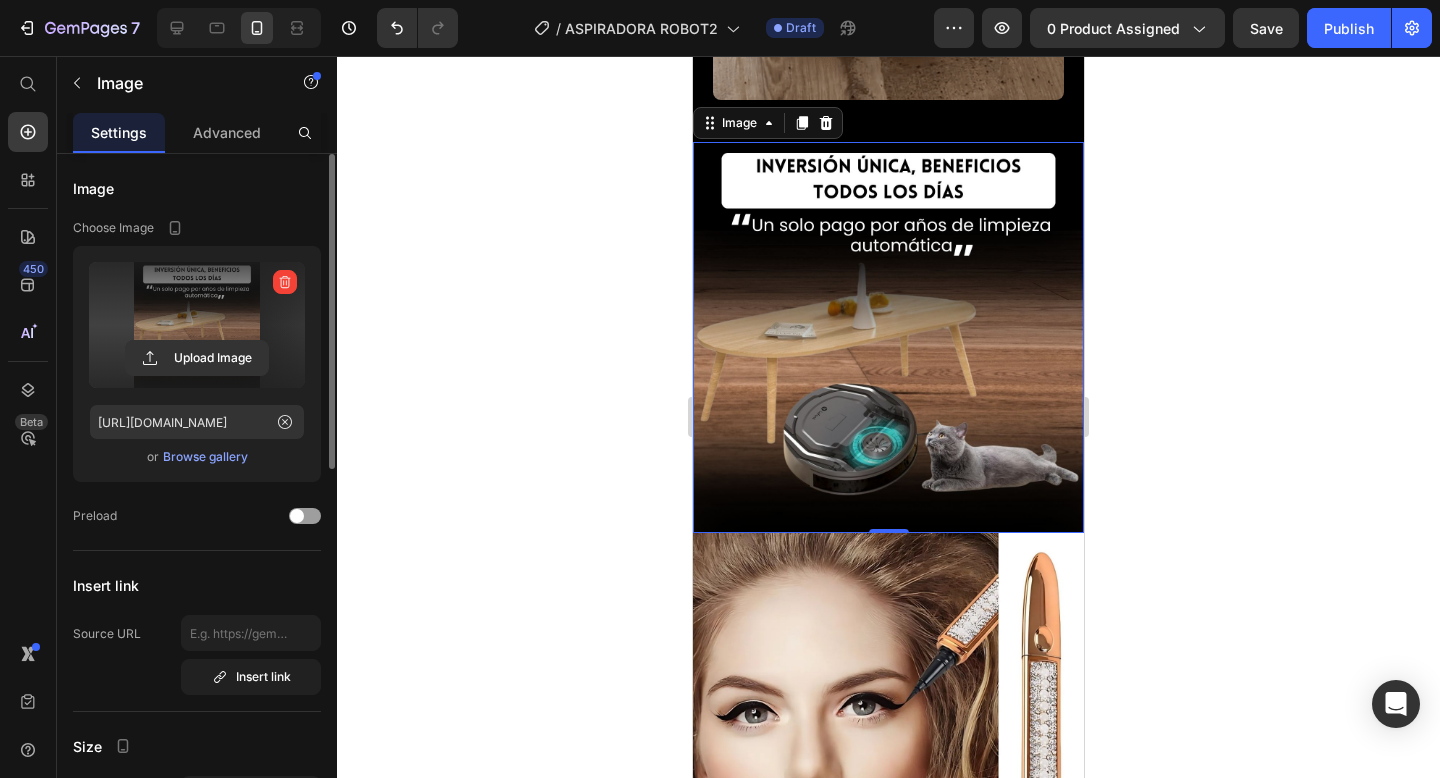 scroll, scrollTop: 1154, scrollLeft: 0, axis: vertical 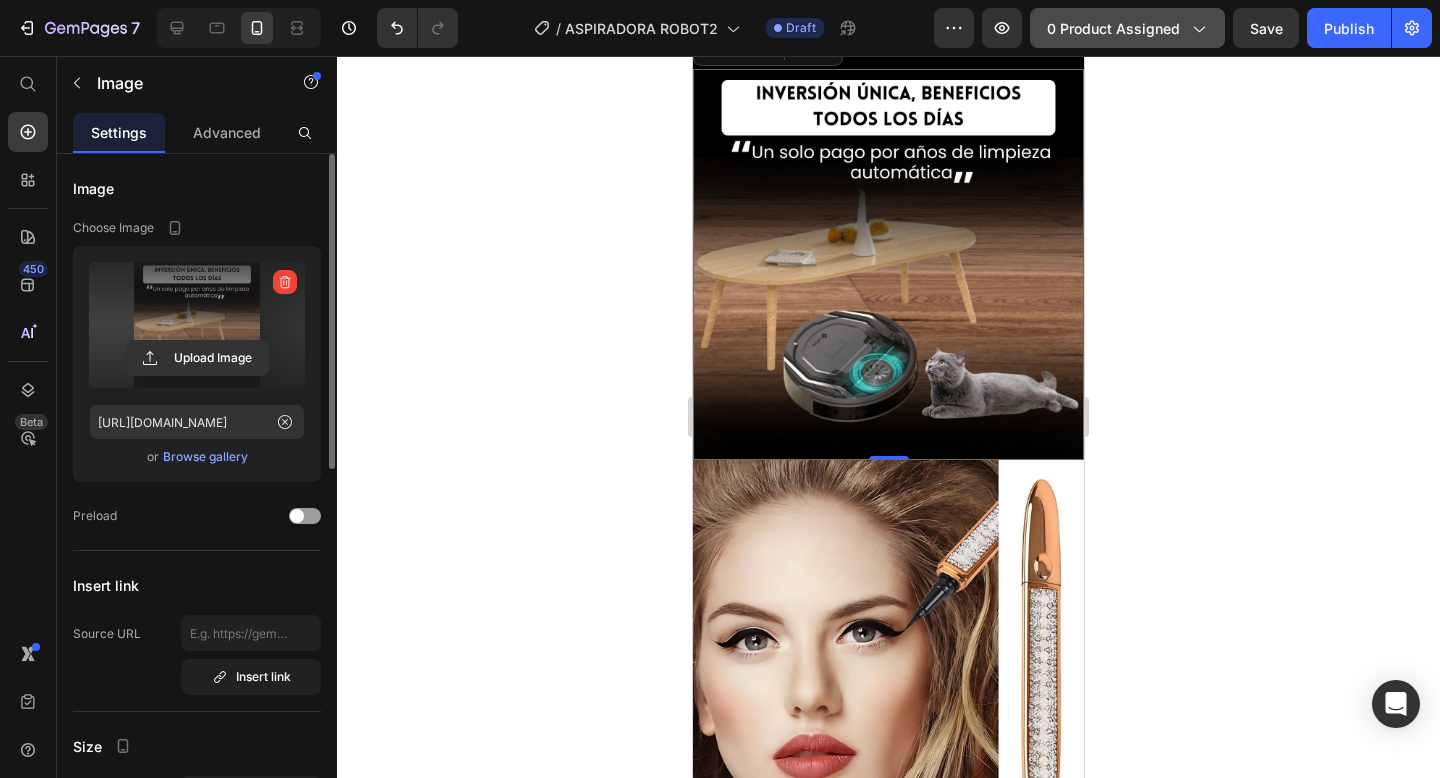 click on "0 product assigned" 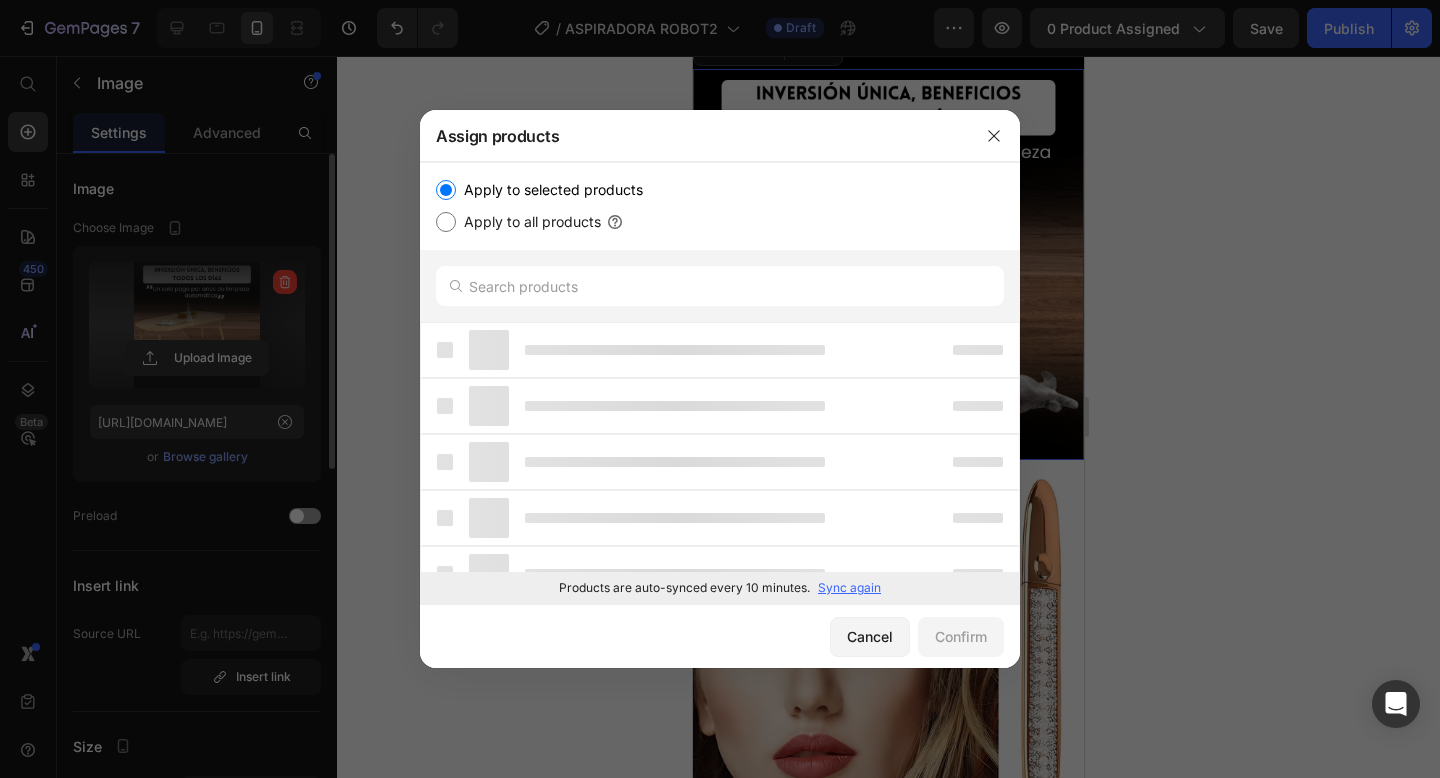 click on "Sync again" at bounding box center (849, 588) 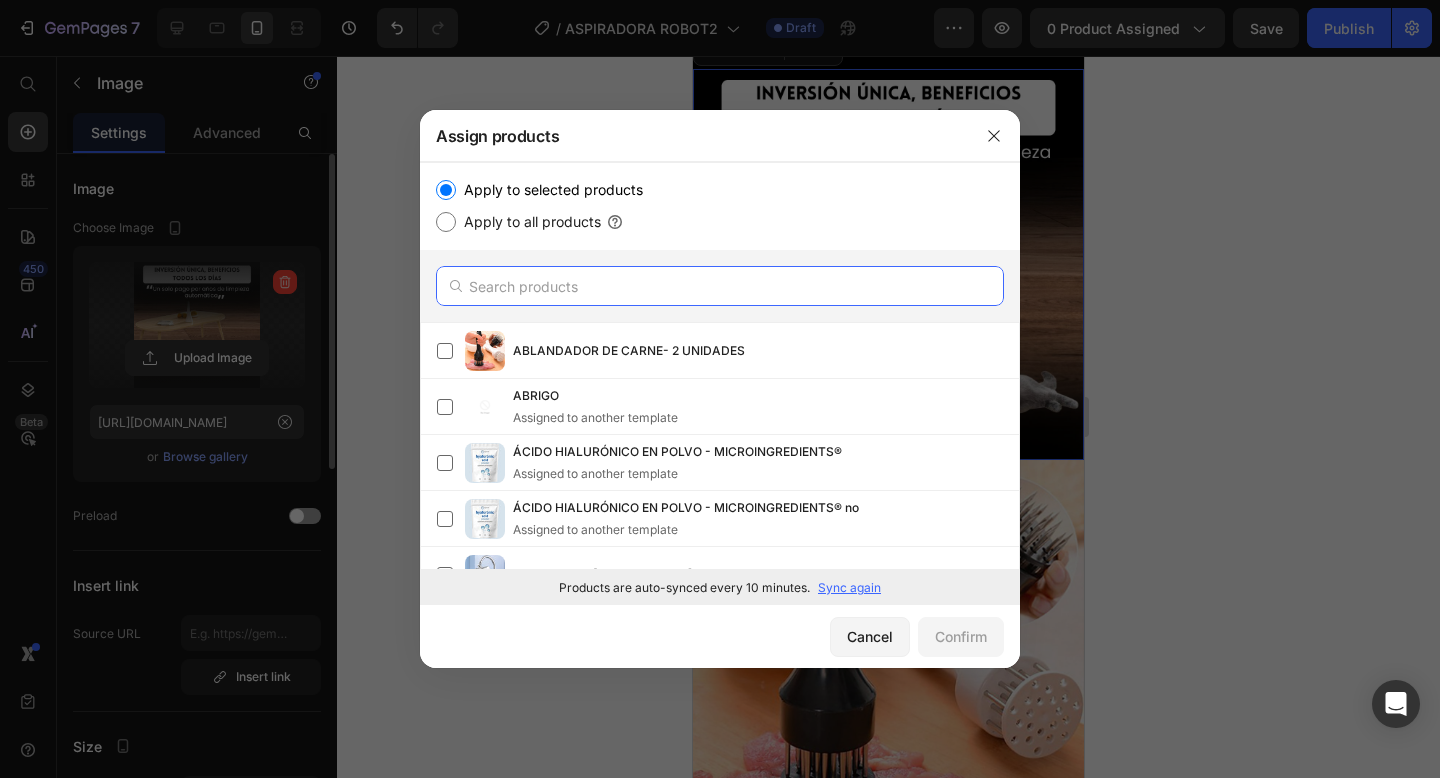click at bounding box center (720, 286) 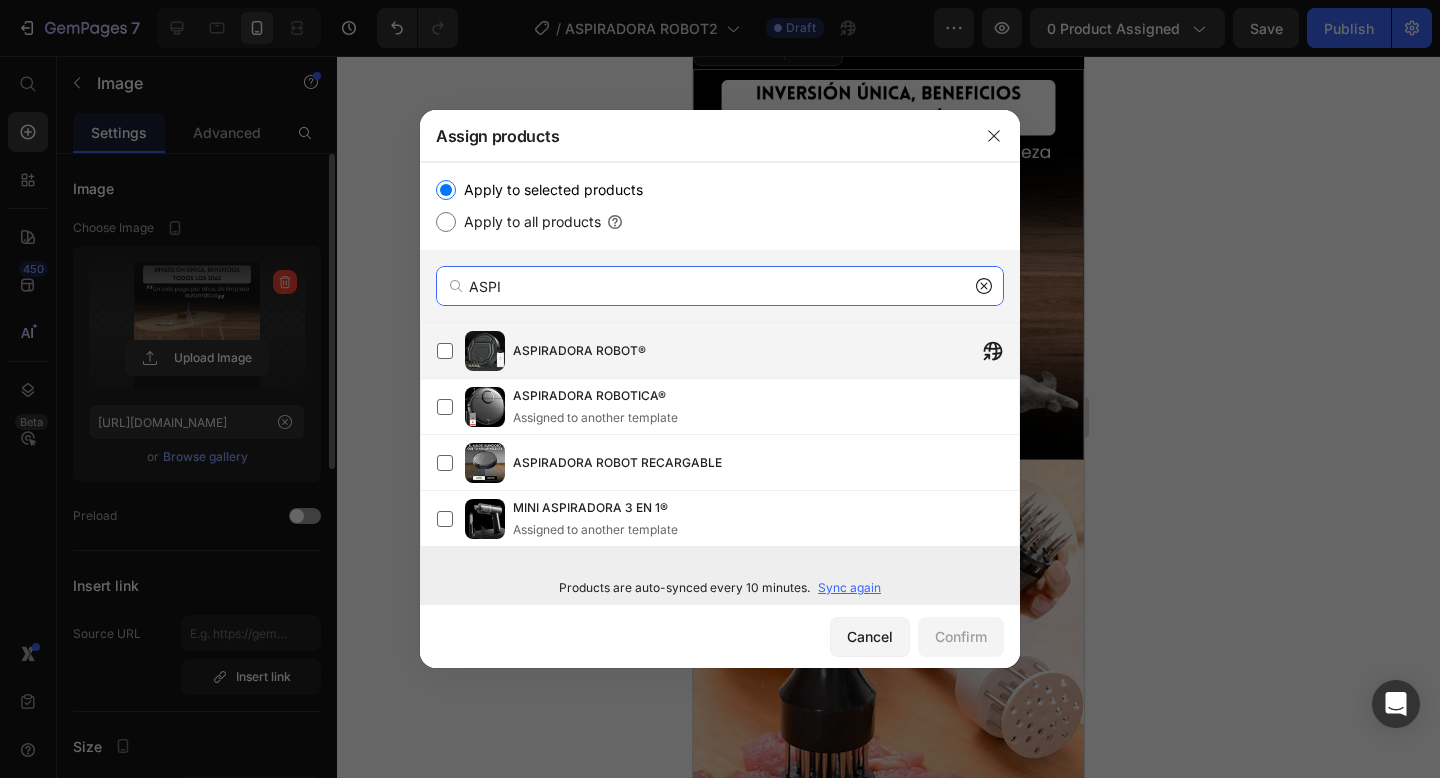 type on "ASPI" 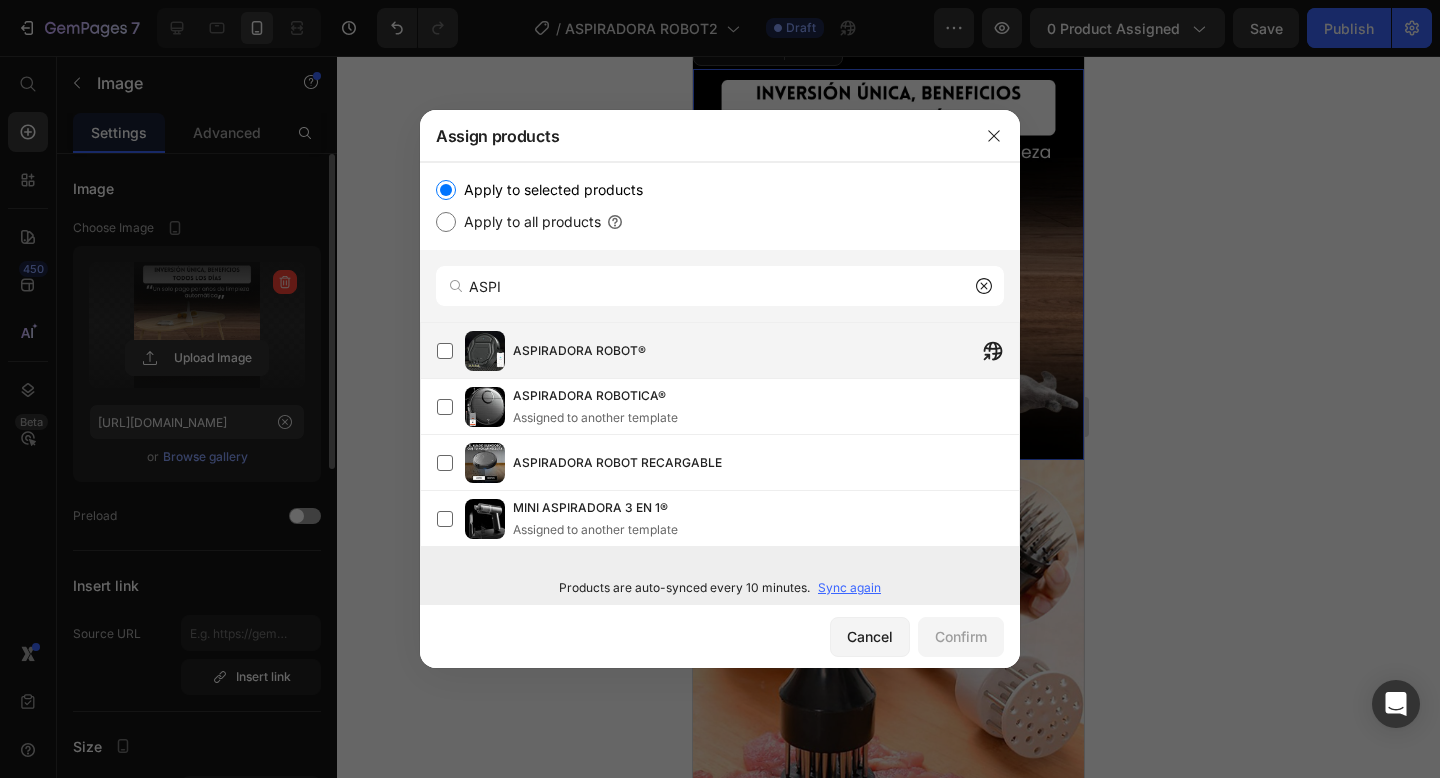 click on "ASPIRADORA ROBOT®" at bounding box center [766, 351] 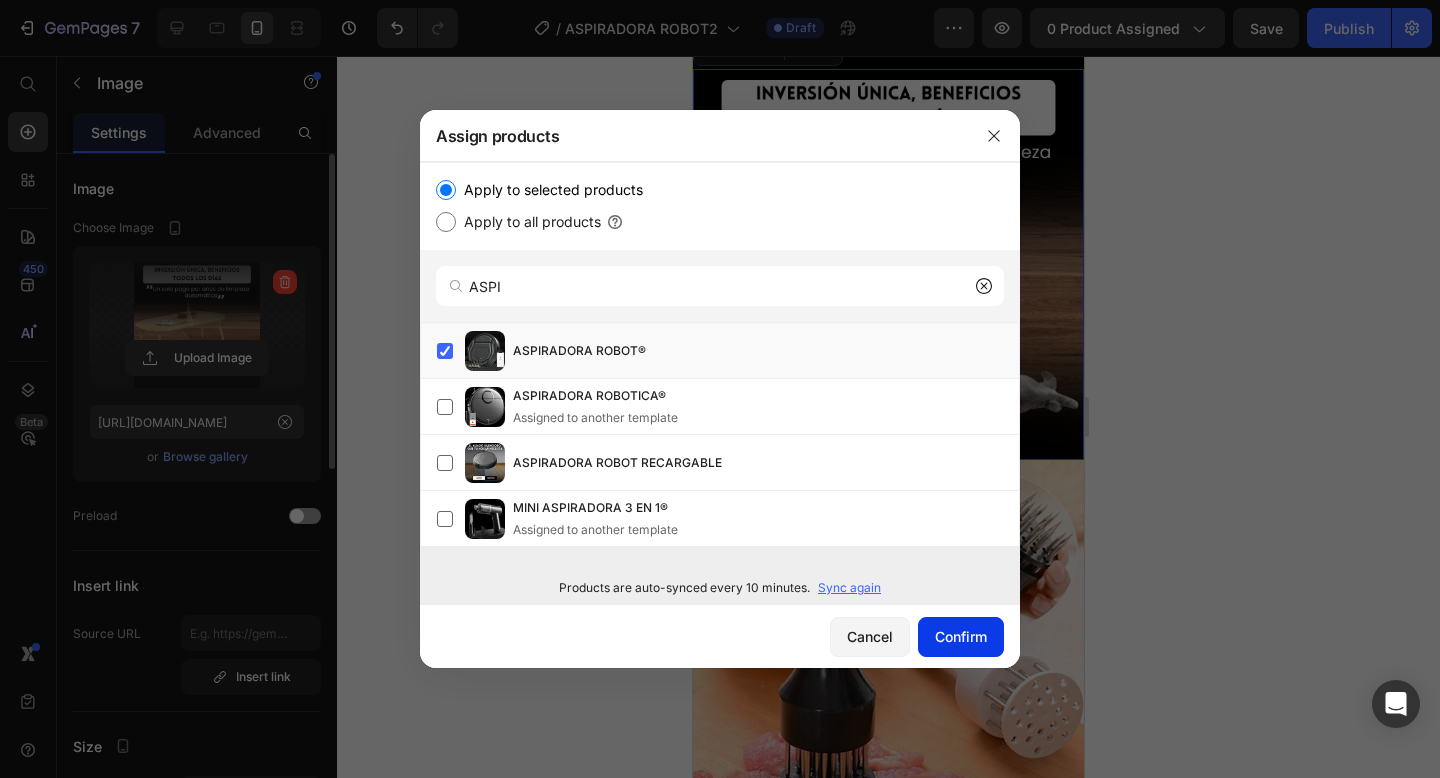 click on "Confirm" at bounding box center [961, 636] 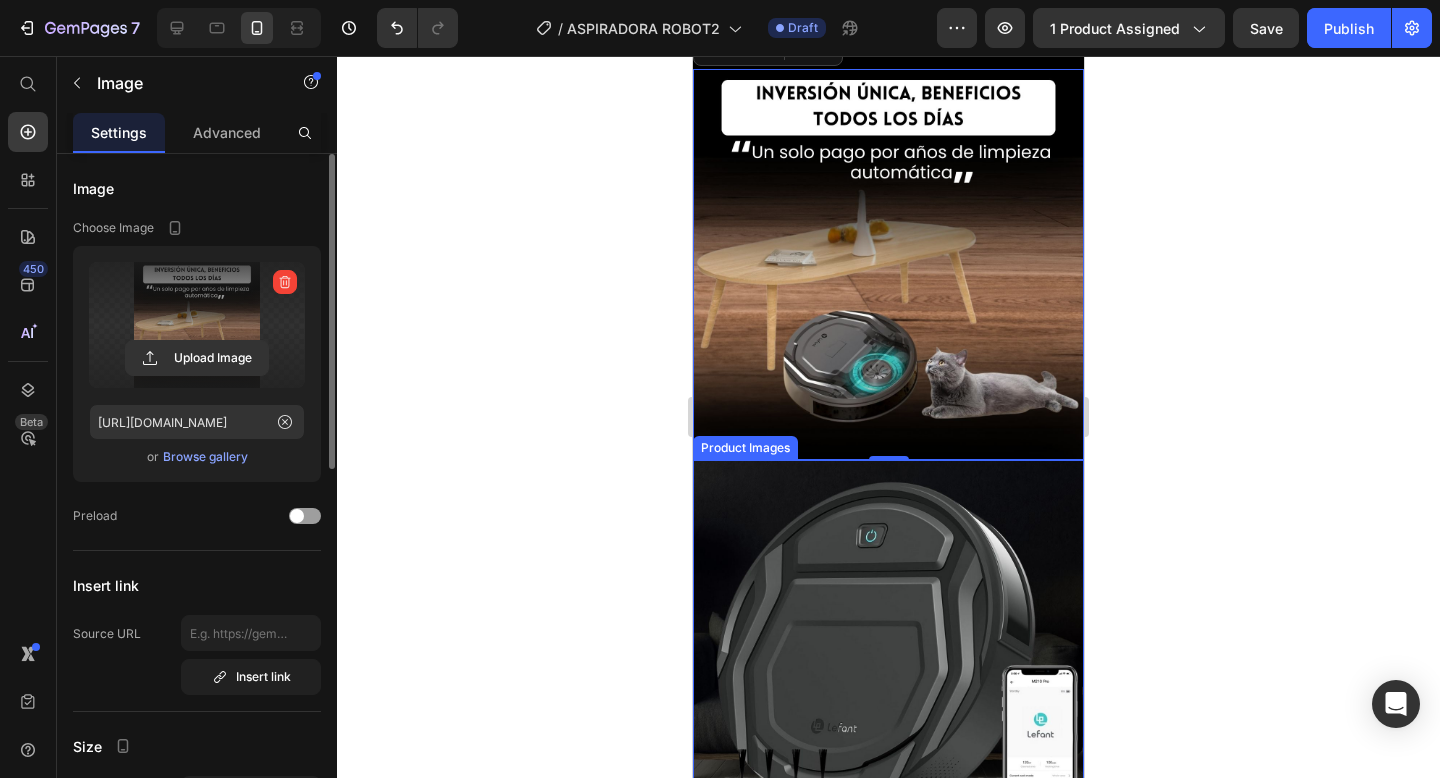 click at bounding box center (888, 655) 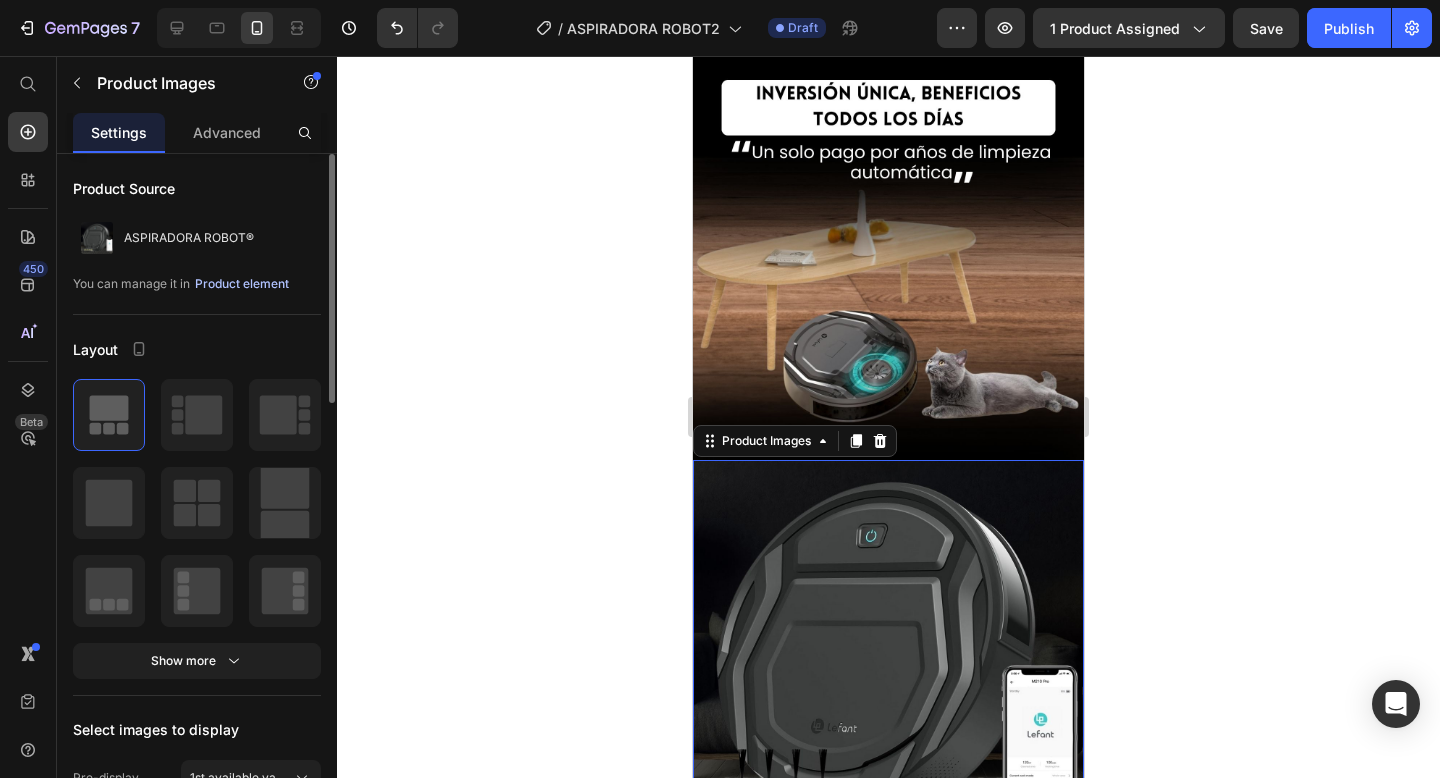 click on "Product element" at bounding box center [242, 284] 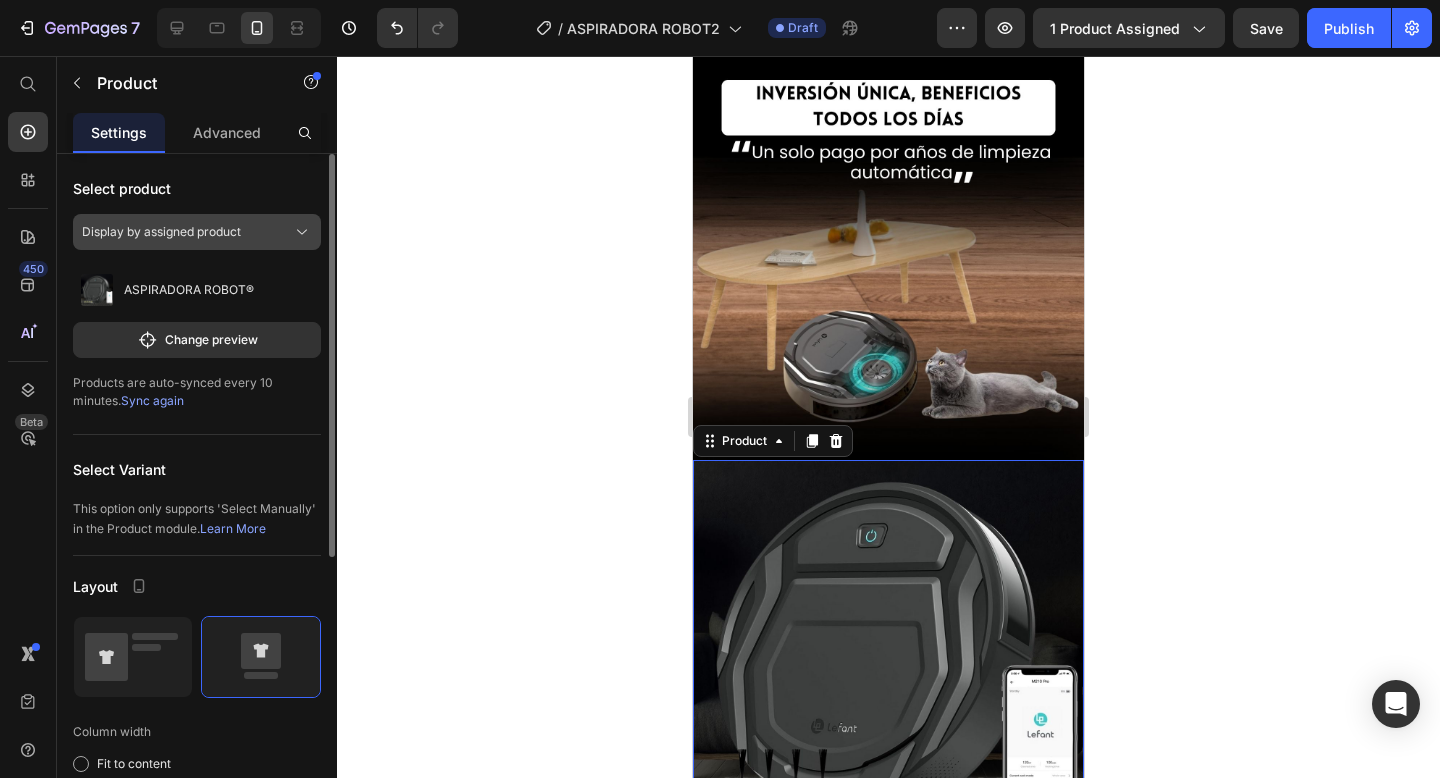 click on "Display by assigned product" at bounding box center [161, 232] 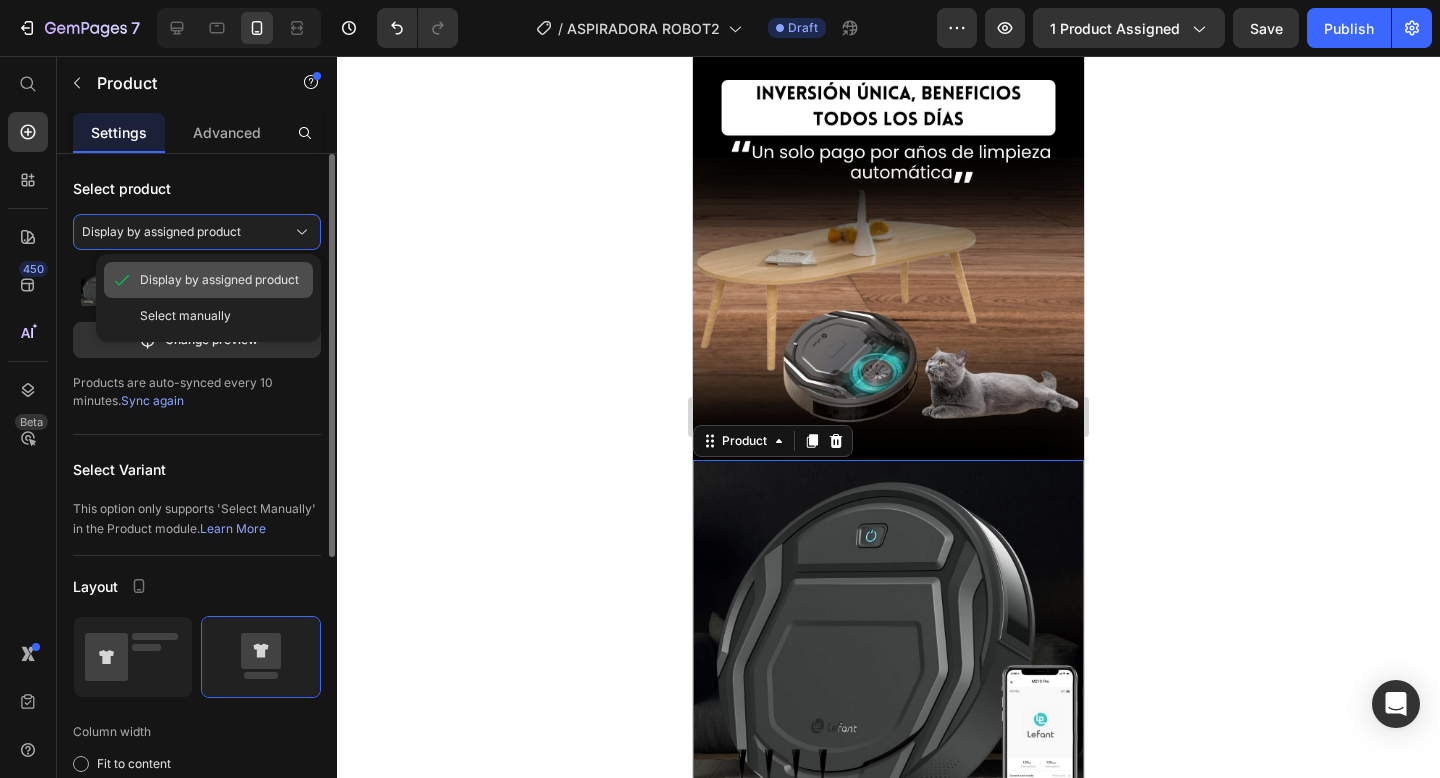 click on "Display by assigned product" 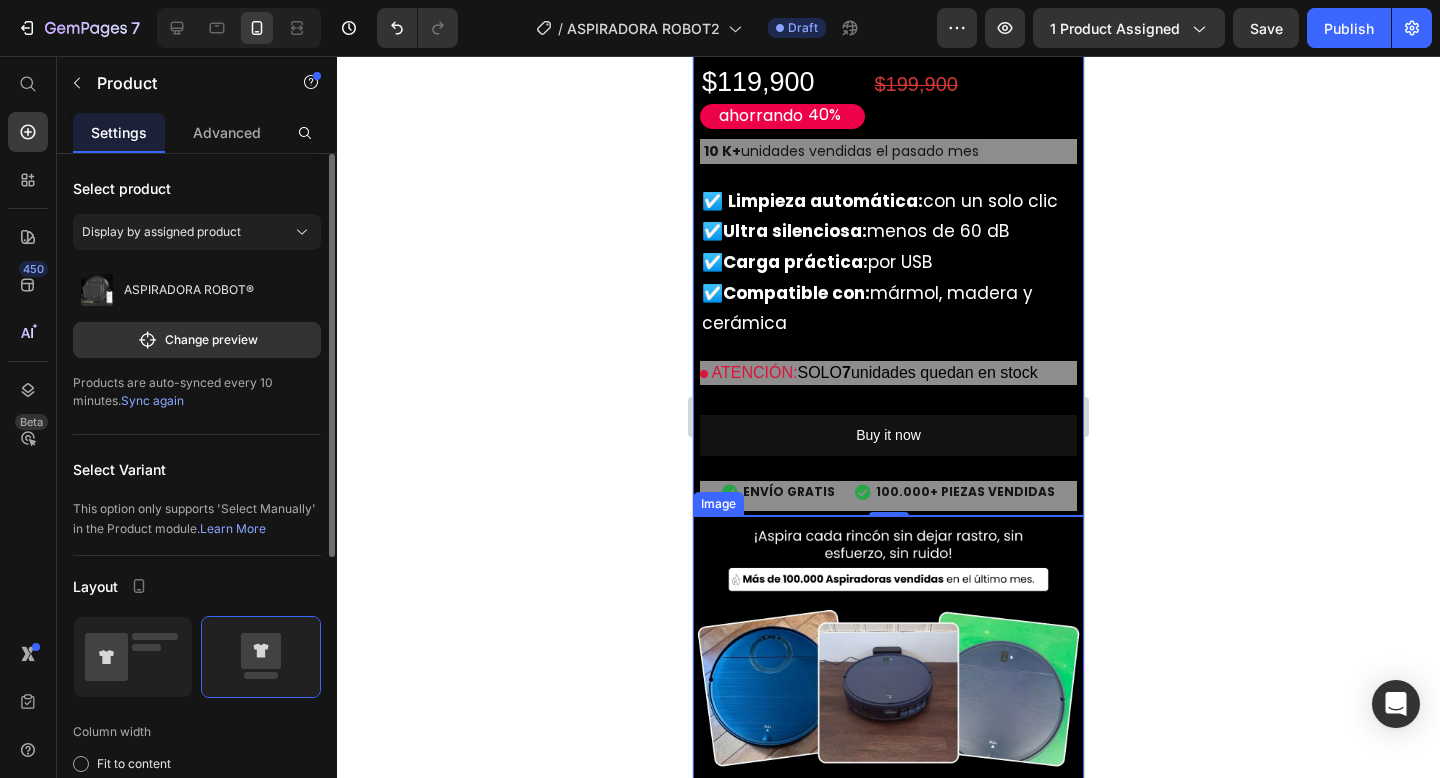 scroll, scrollTop: 2083, scrollLeft: 0, axis: vertical 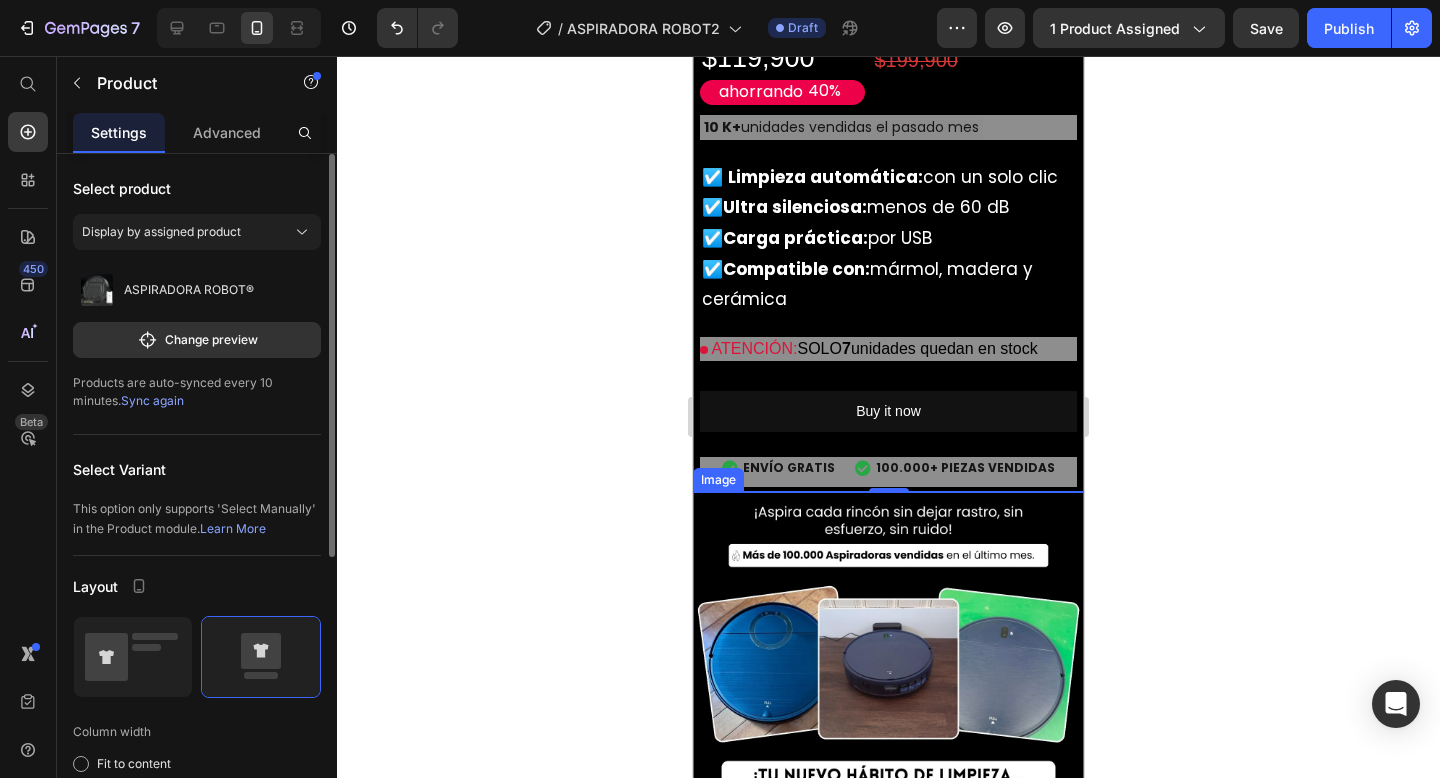 click at bounding box center [888, 687] 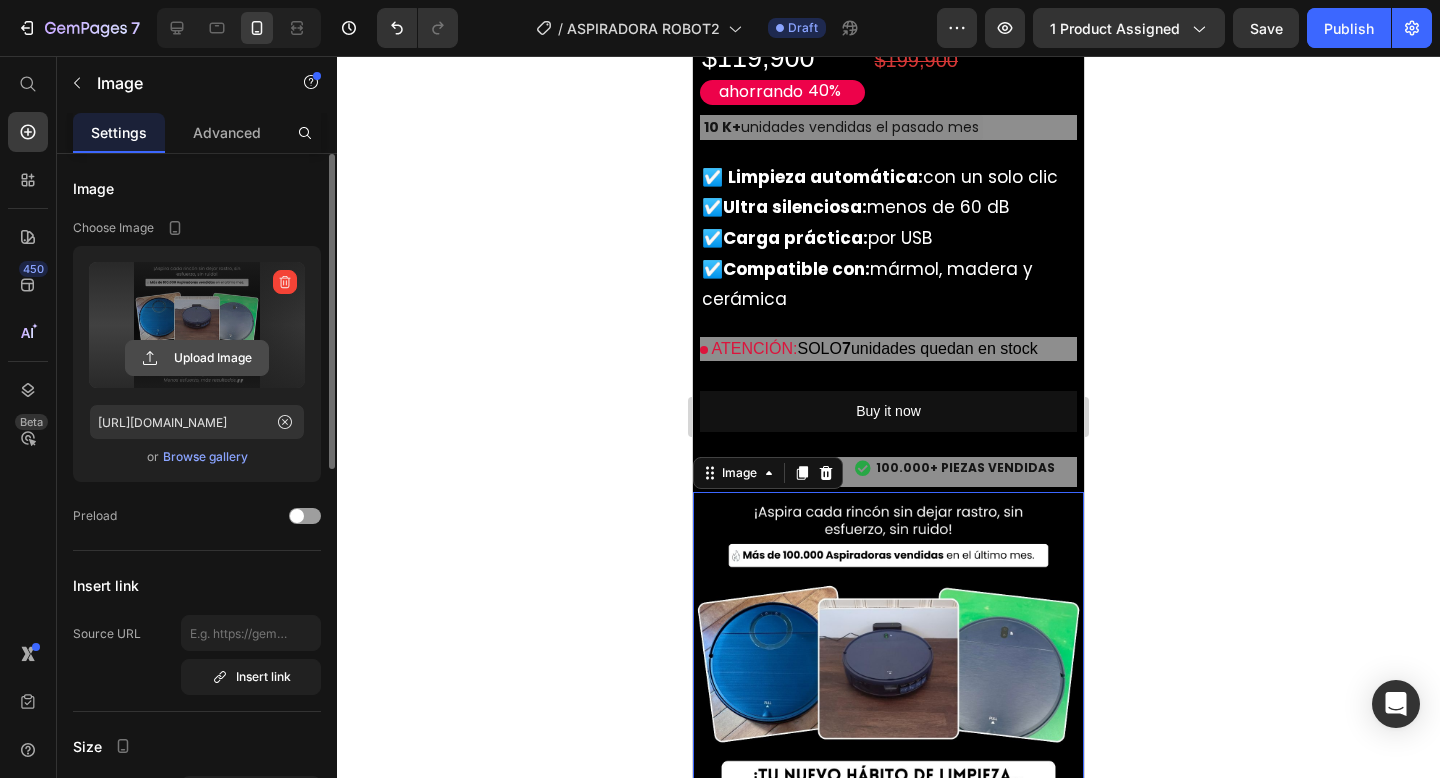 click 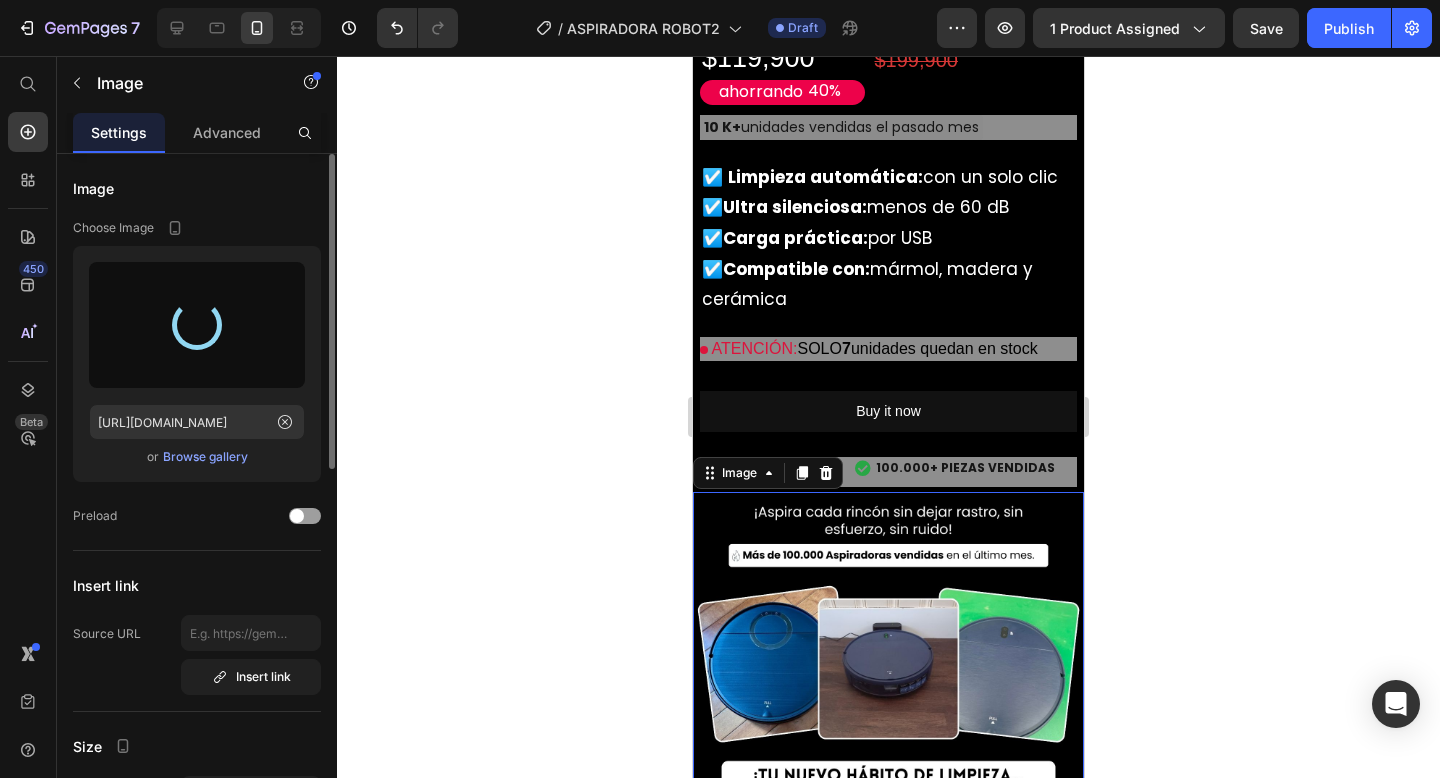 type on "[URL][DOMAIN_NAME]" 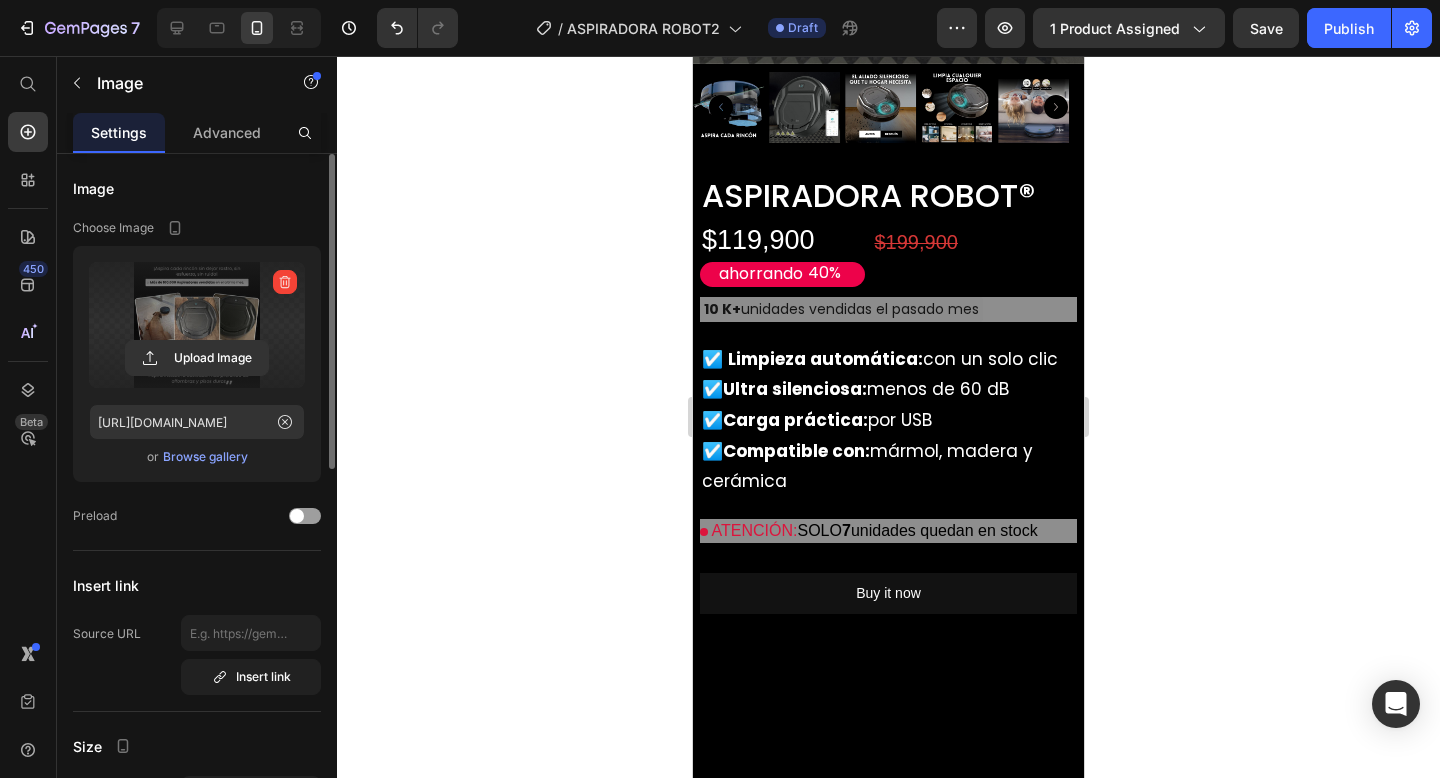 scroll, scrollTop: 3409, scrollLeft: 0, axis: vertical 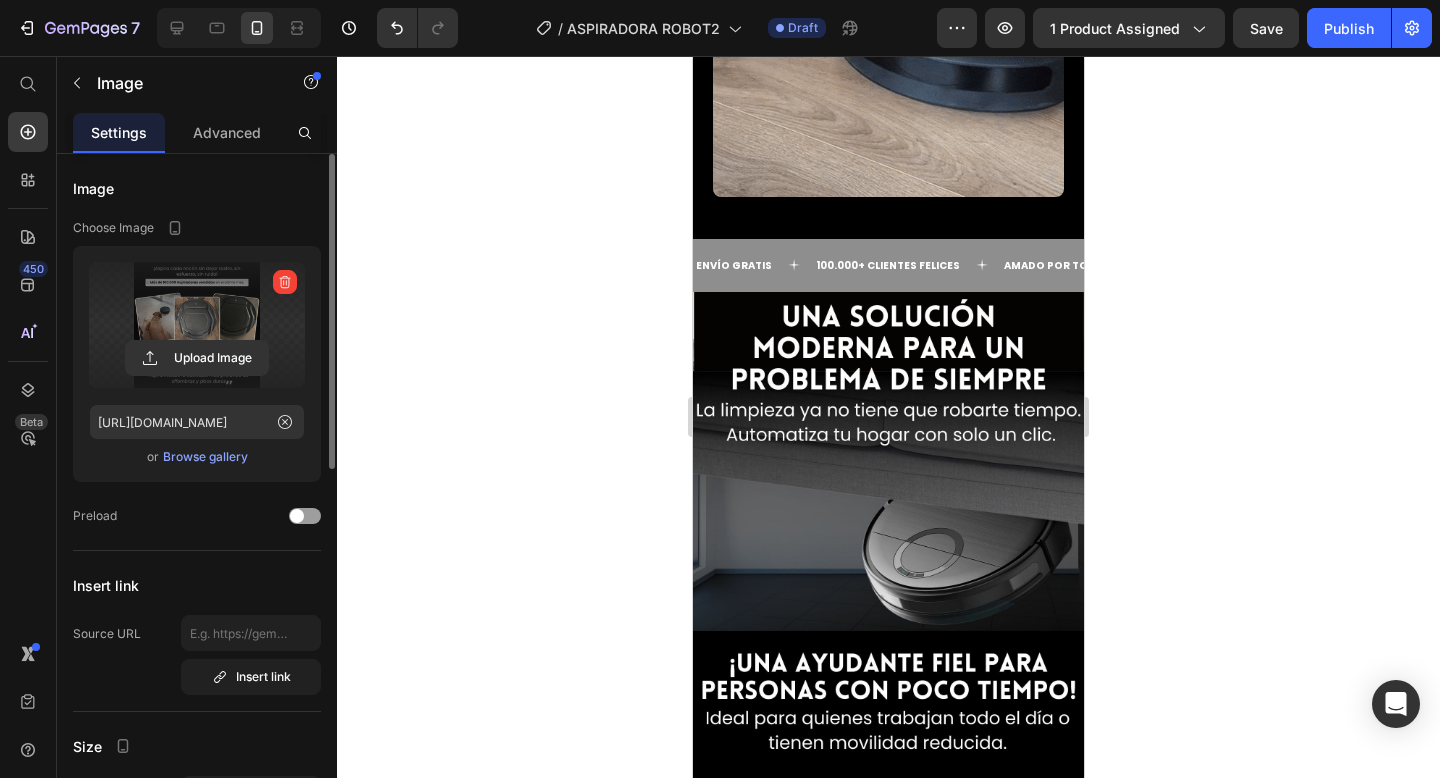 click at bounding box center (888, -192) 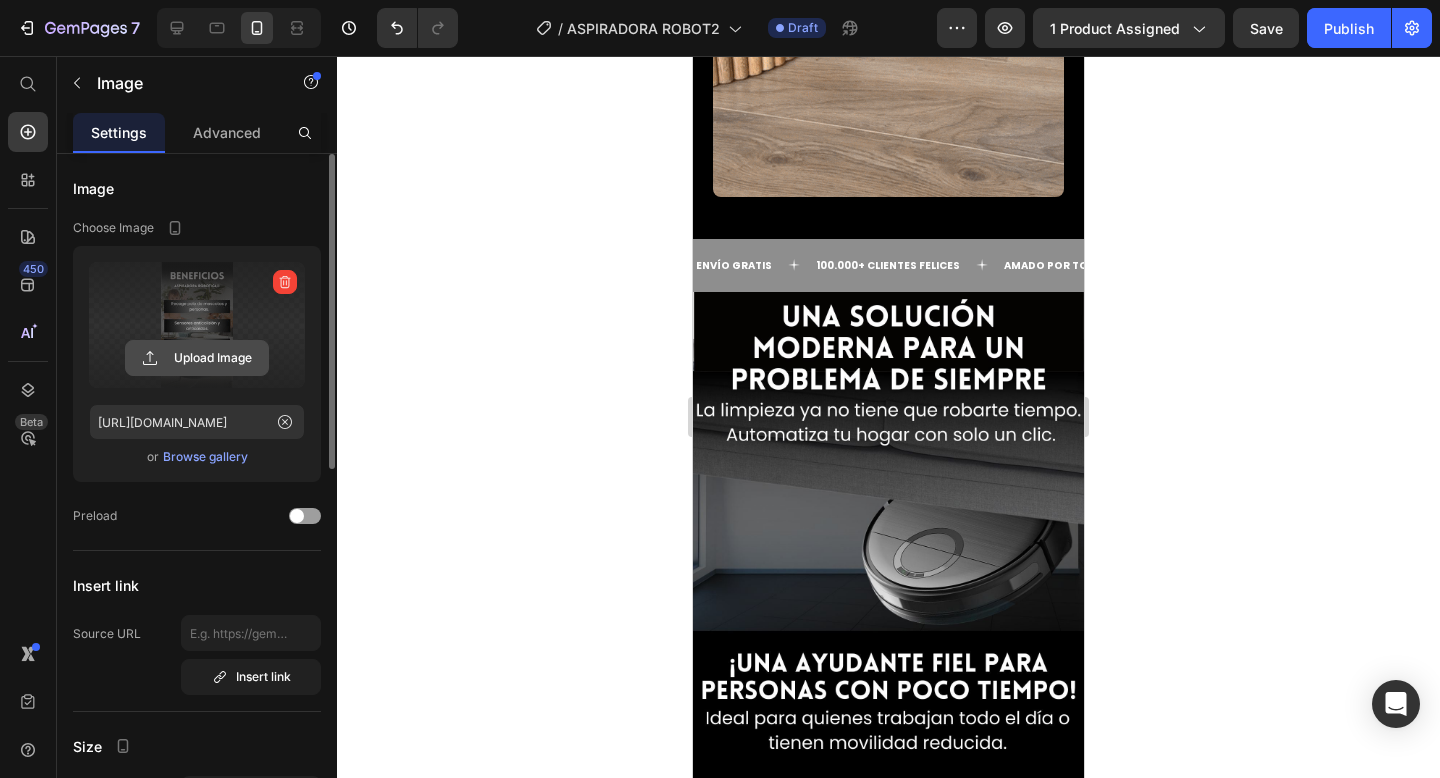 click 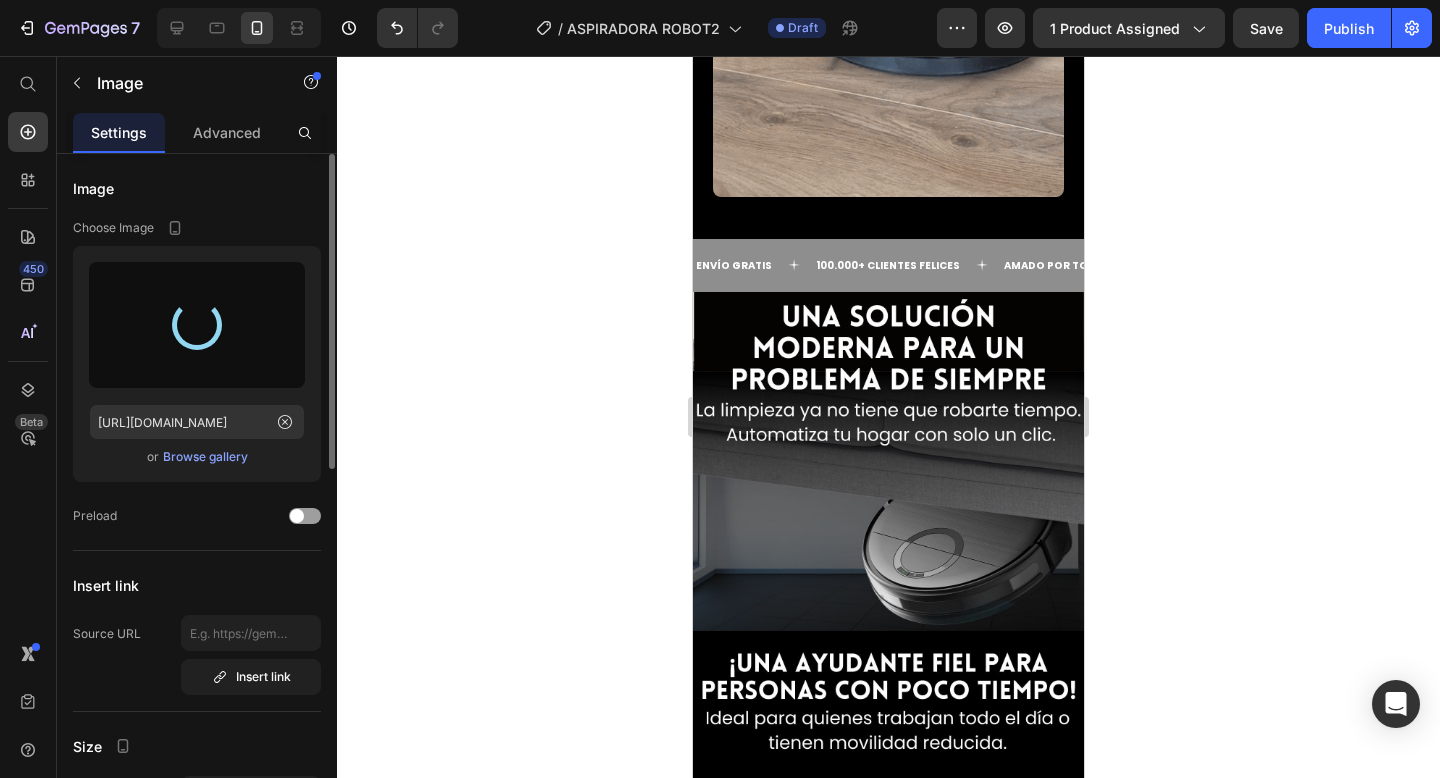 type on "[URL][DOMAIN_NAME]" 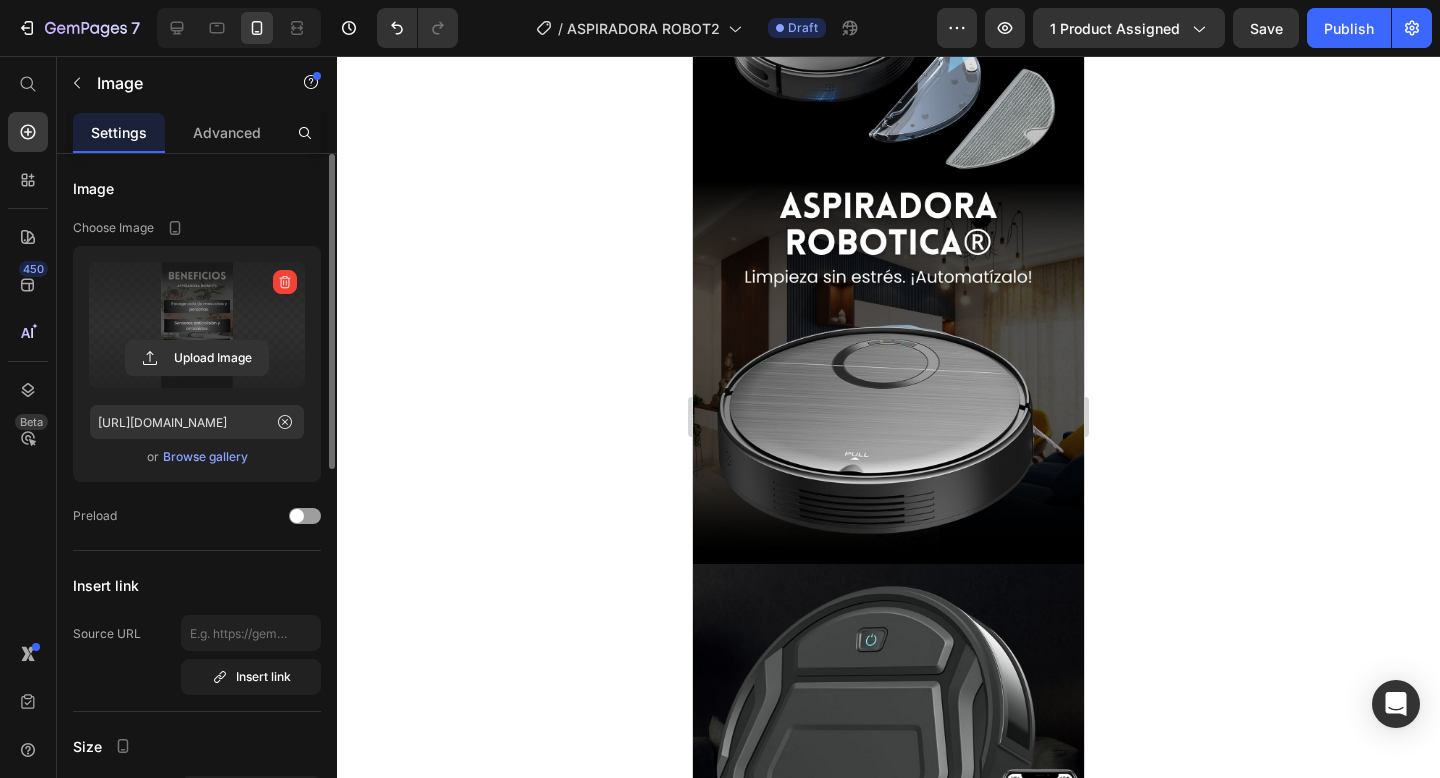 scroll, scrollTop: 4199, scrollLeft: 0, axis: vertical 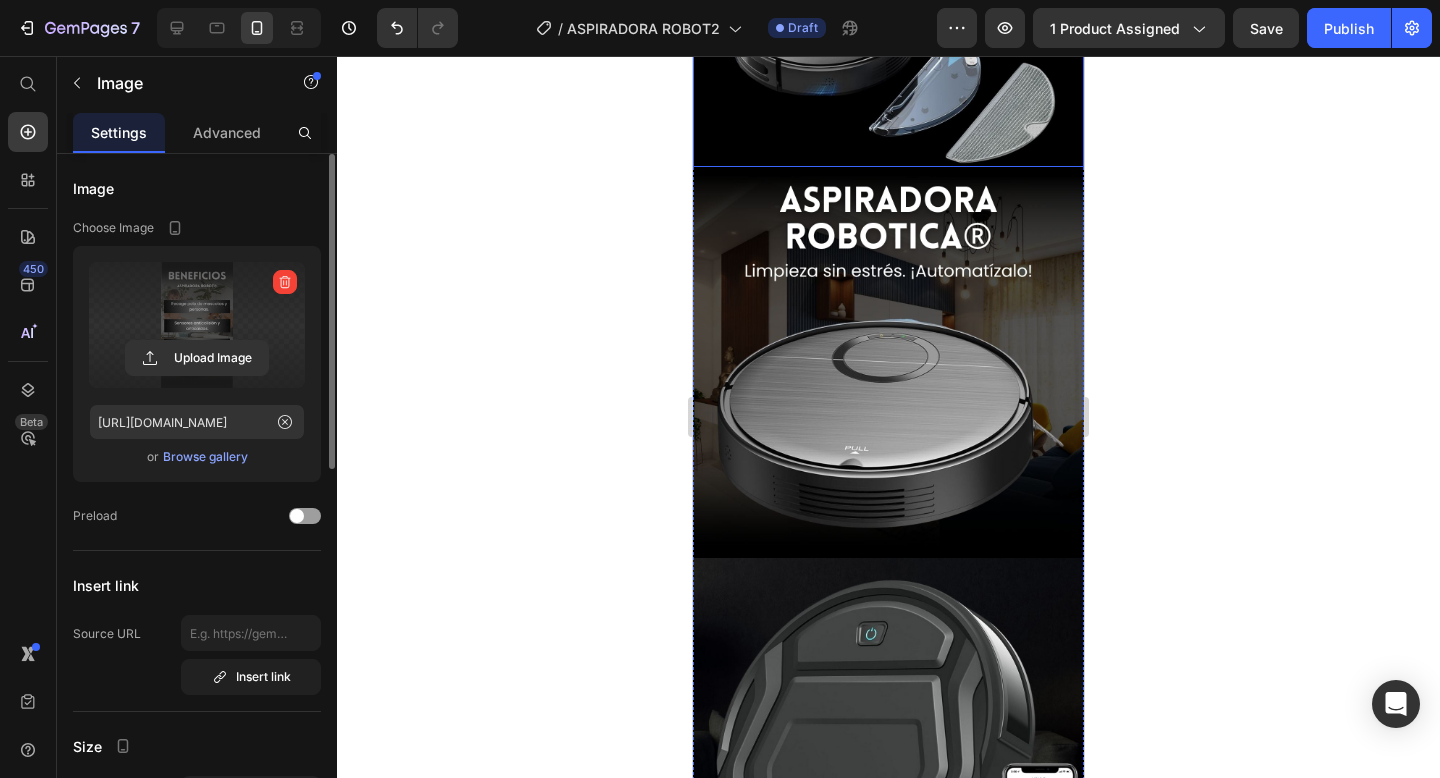 click at bounding box center (888, -181) 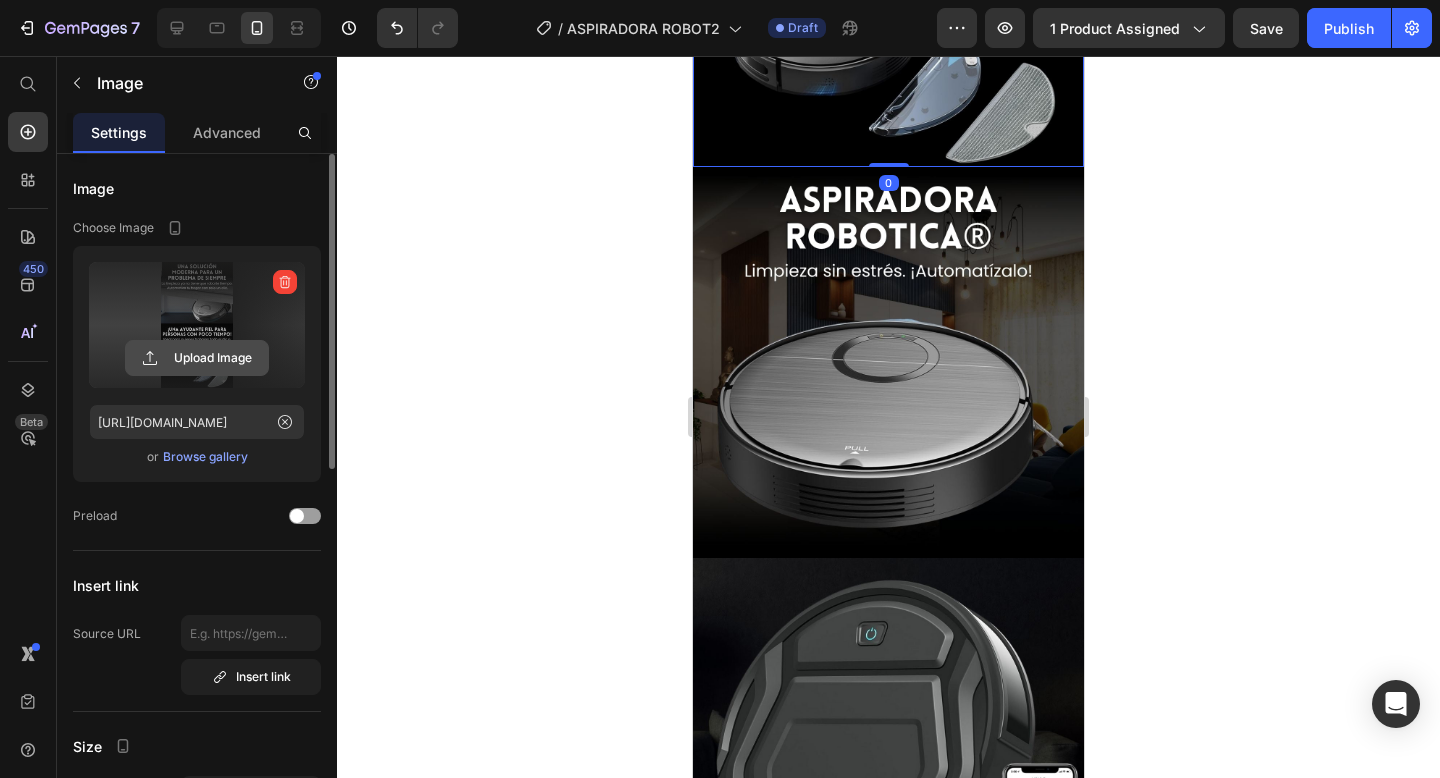 click 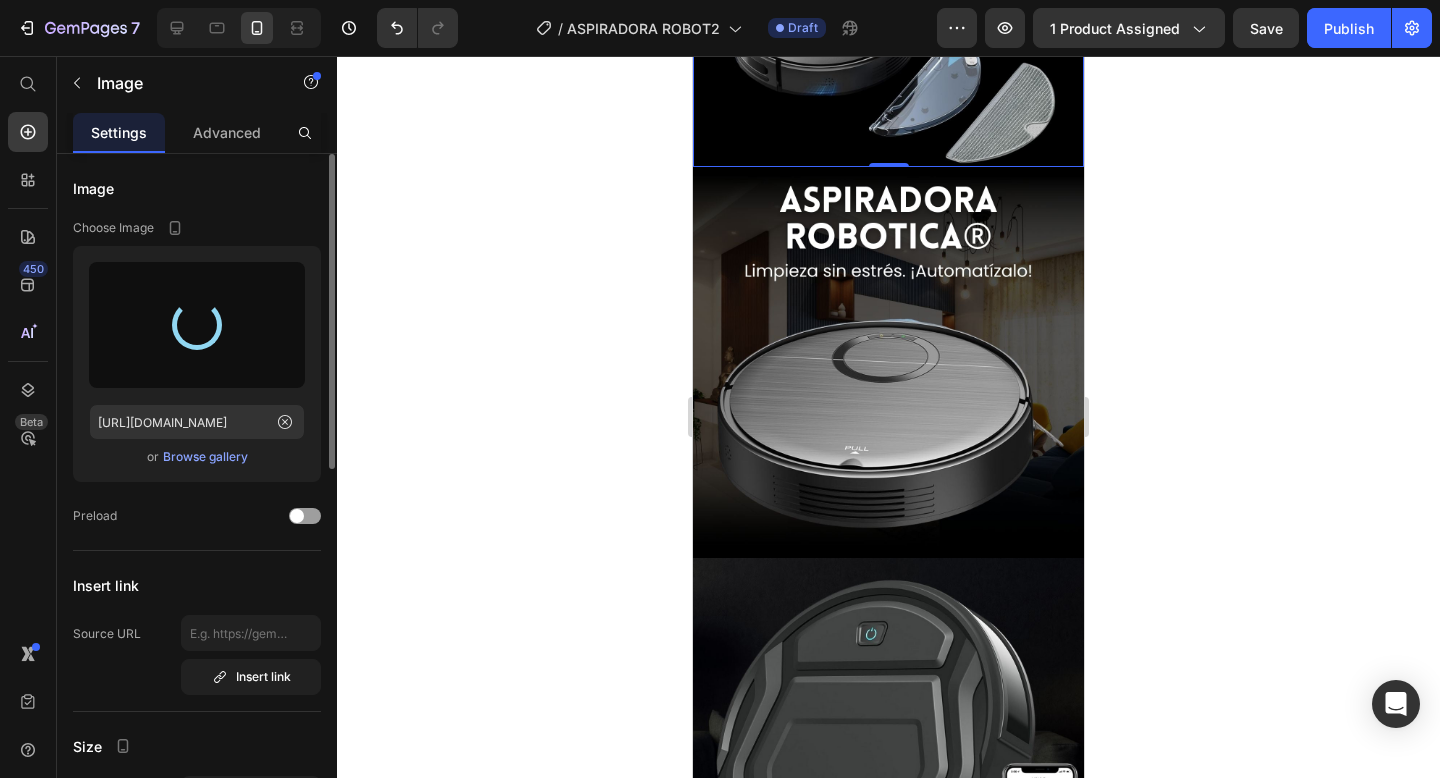 type on "[URL][DOMAIN_NAME]" 